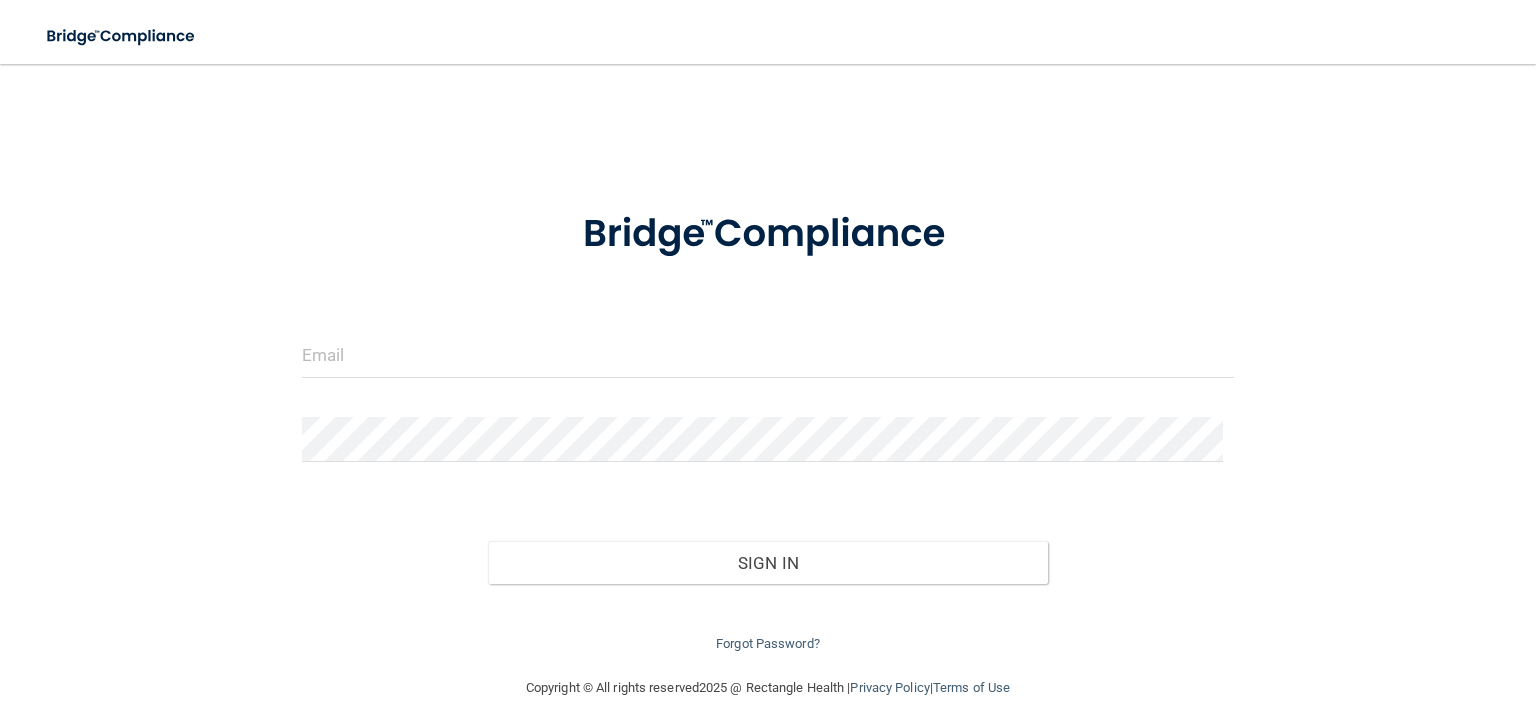 scroll, scrollTop: 0, scrollLeft: 0, axis: both 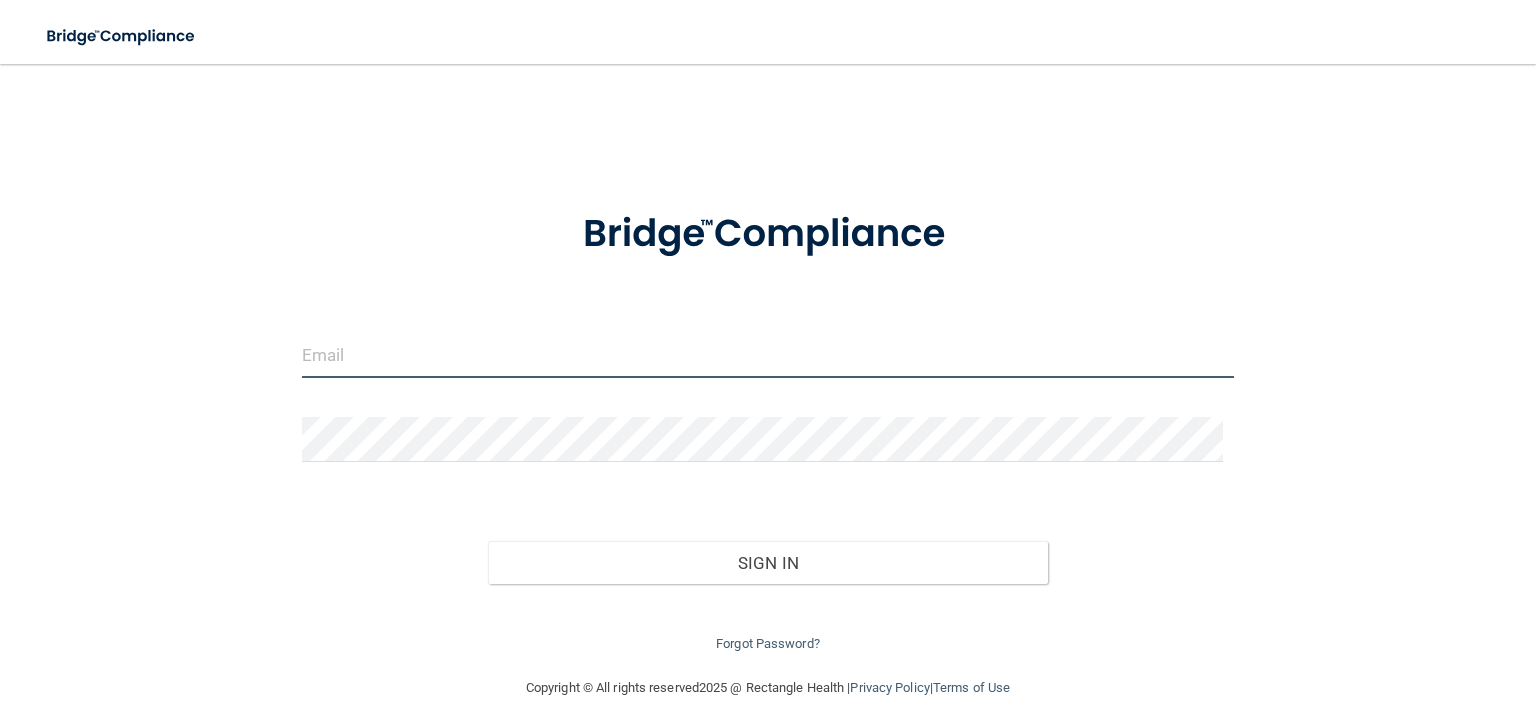 click at bounding box center (768, 355) 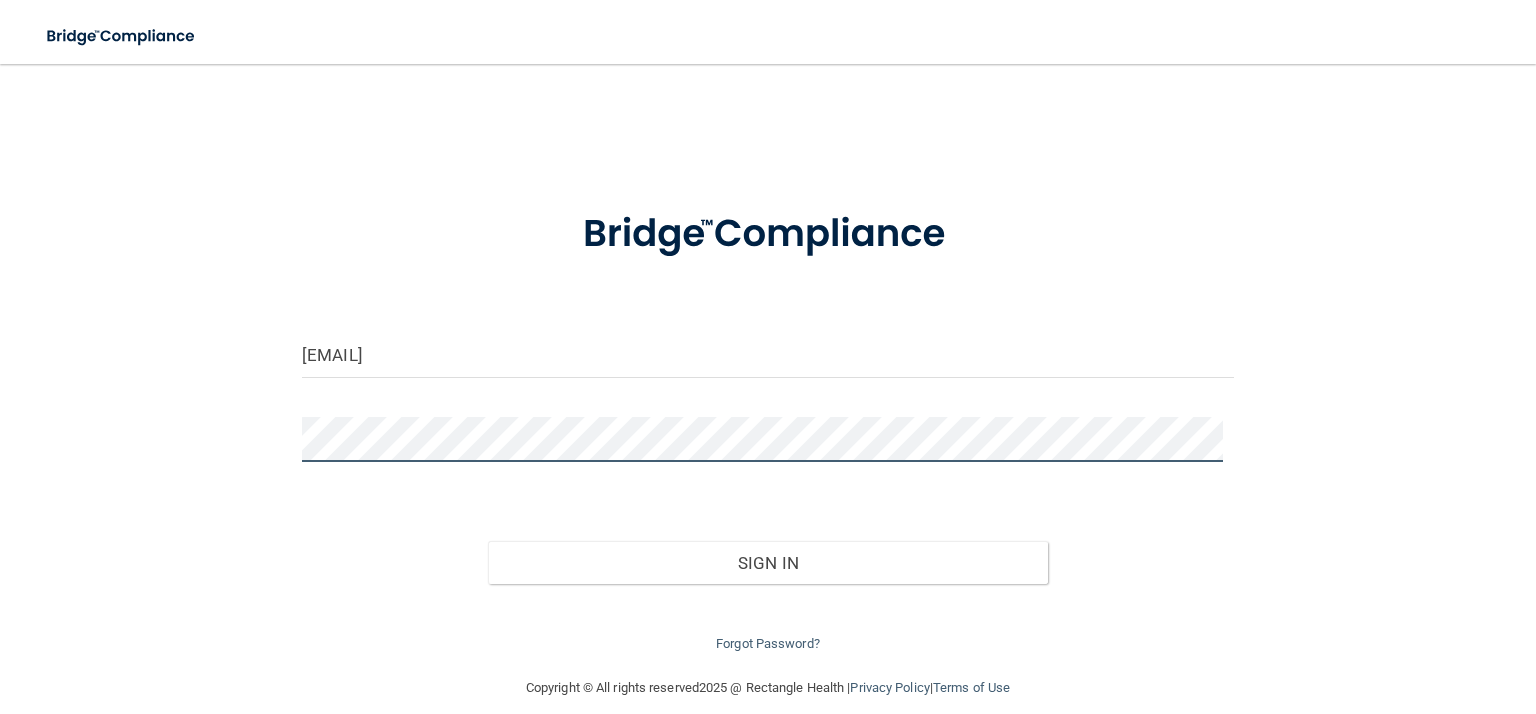 click on "Sign In" at bounding box center [767, 563] 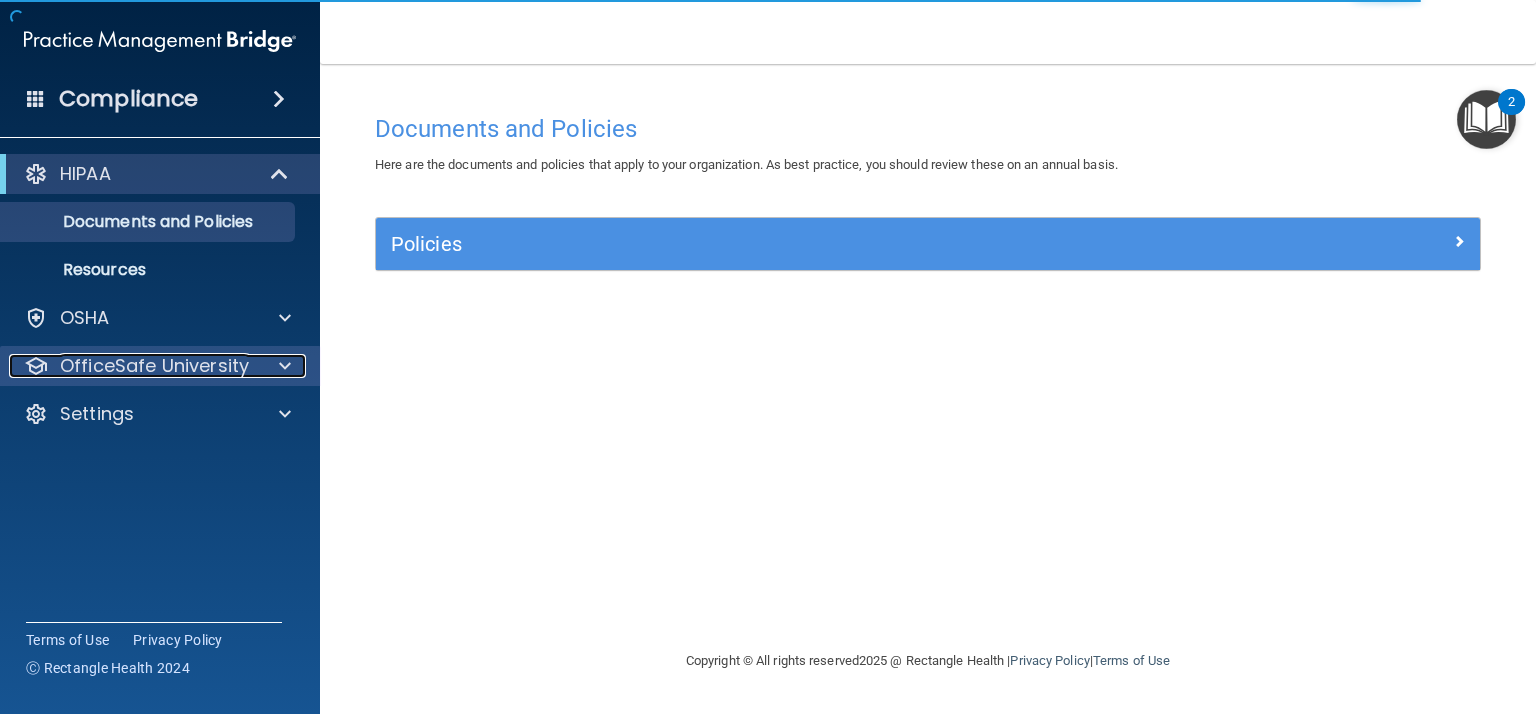 click on "OfficeSafe University" at bounding box center (154, 366) 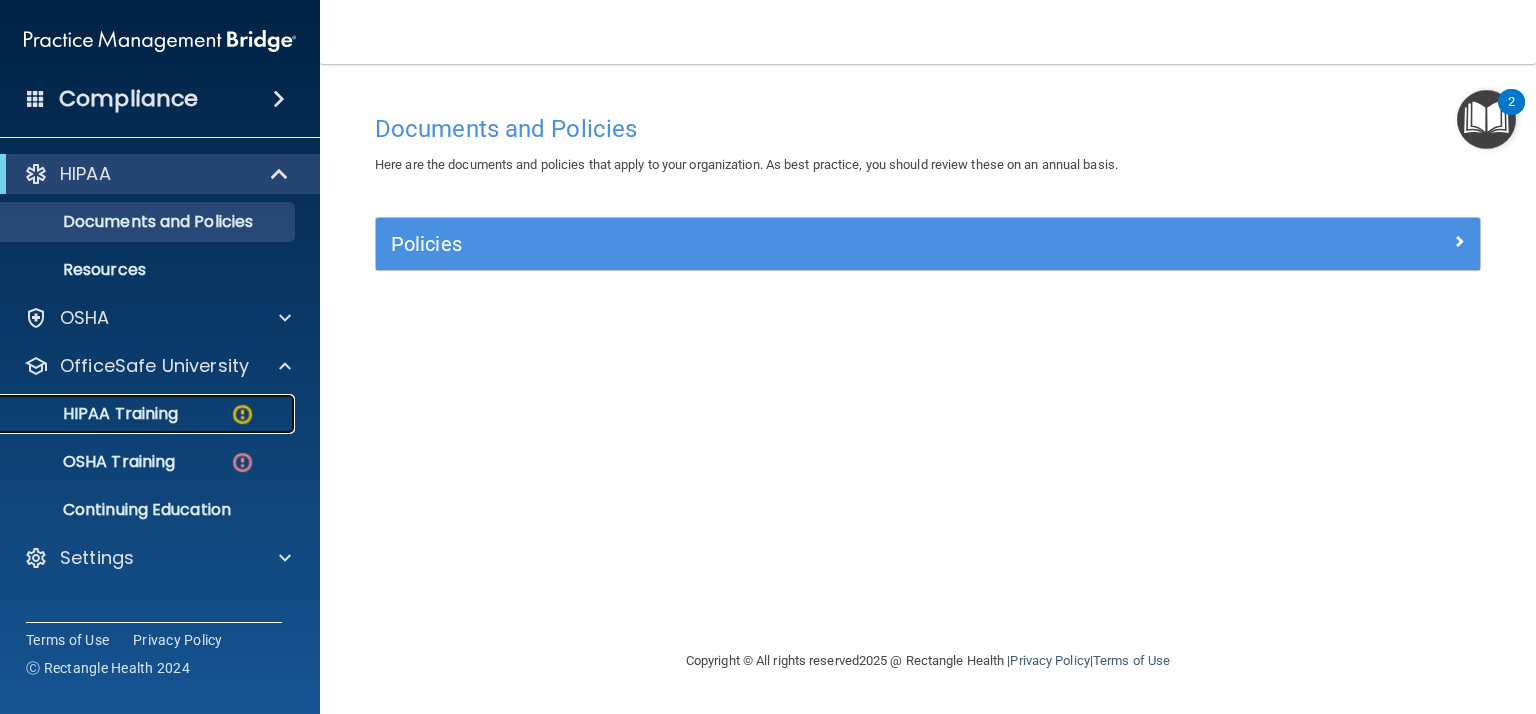 click on "HIPAA Training" at bounding box center (95, 414) 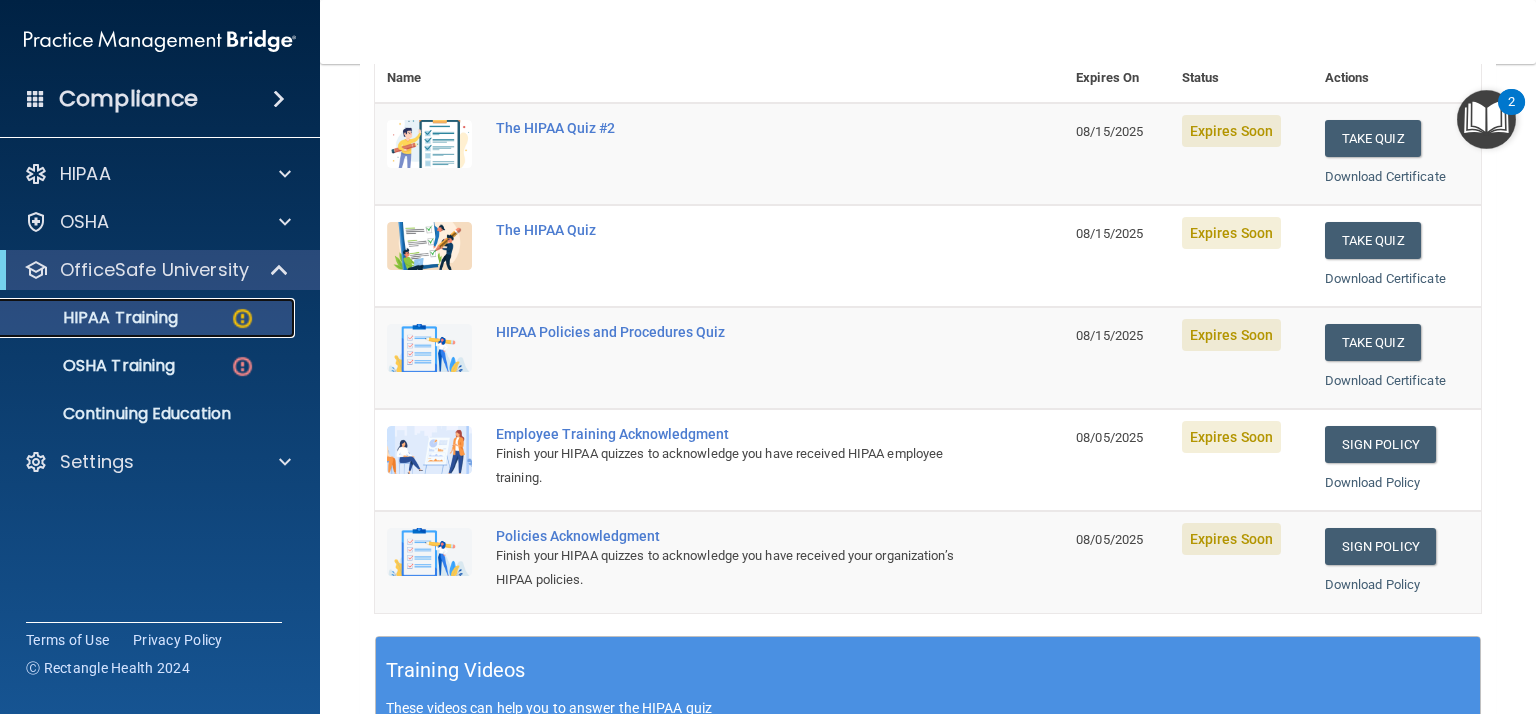 scroll, scrollTop: 0, scrollLeft: 0, axis: both 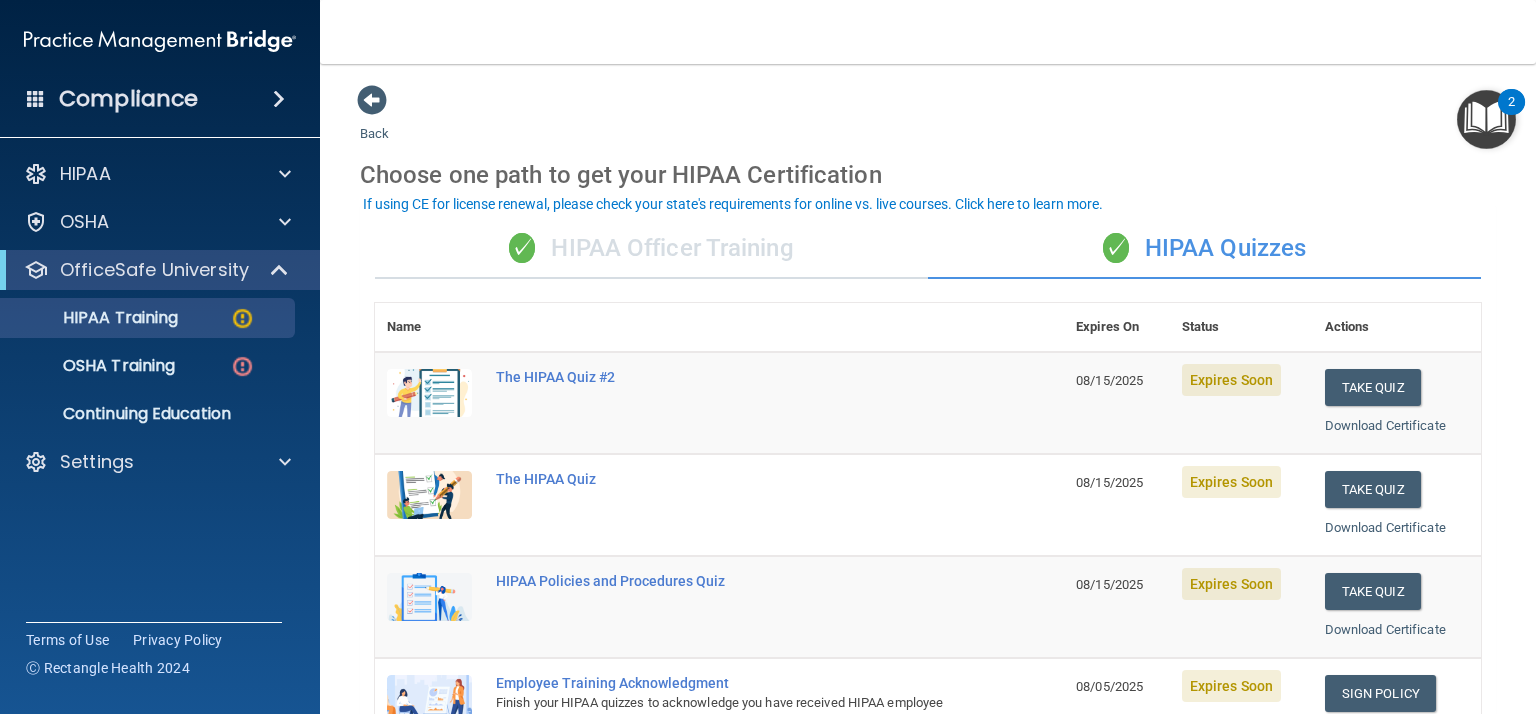 click on "✓   HIPAA Officer Training" at bounding box center [651, 249] 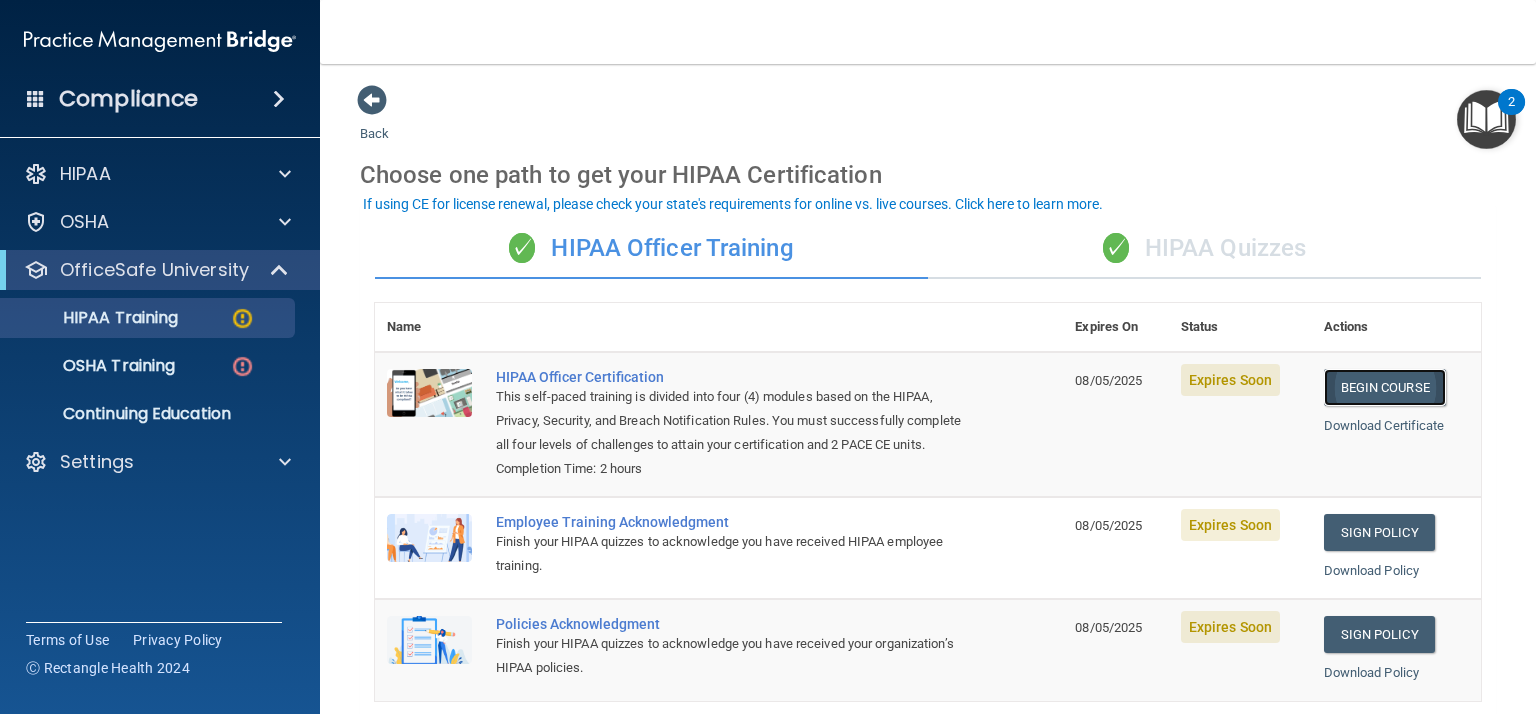click on "Begin Course" at bounding box center (1385, 387) 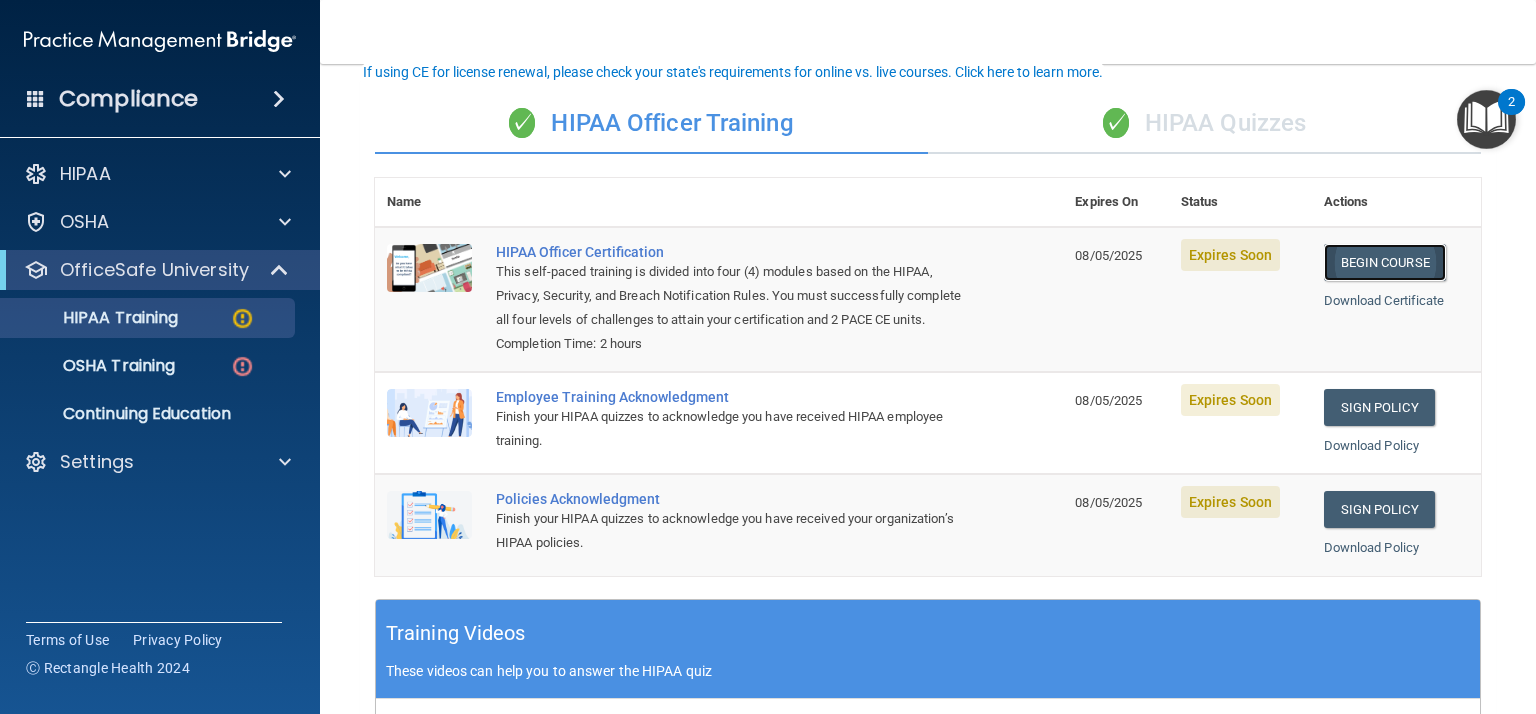 scroll, scrollTop: 132, scrollLeft: 0, axis: vertical 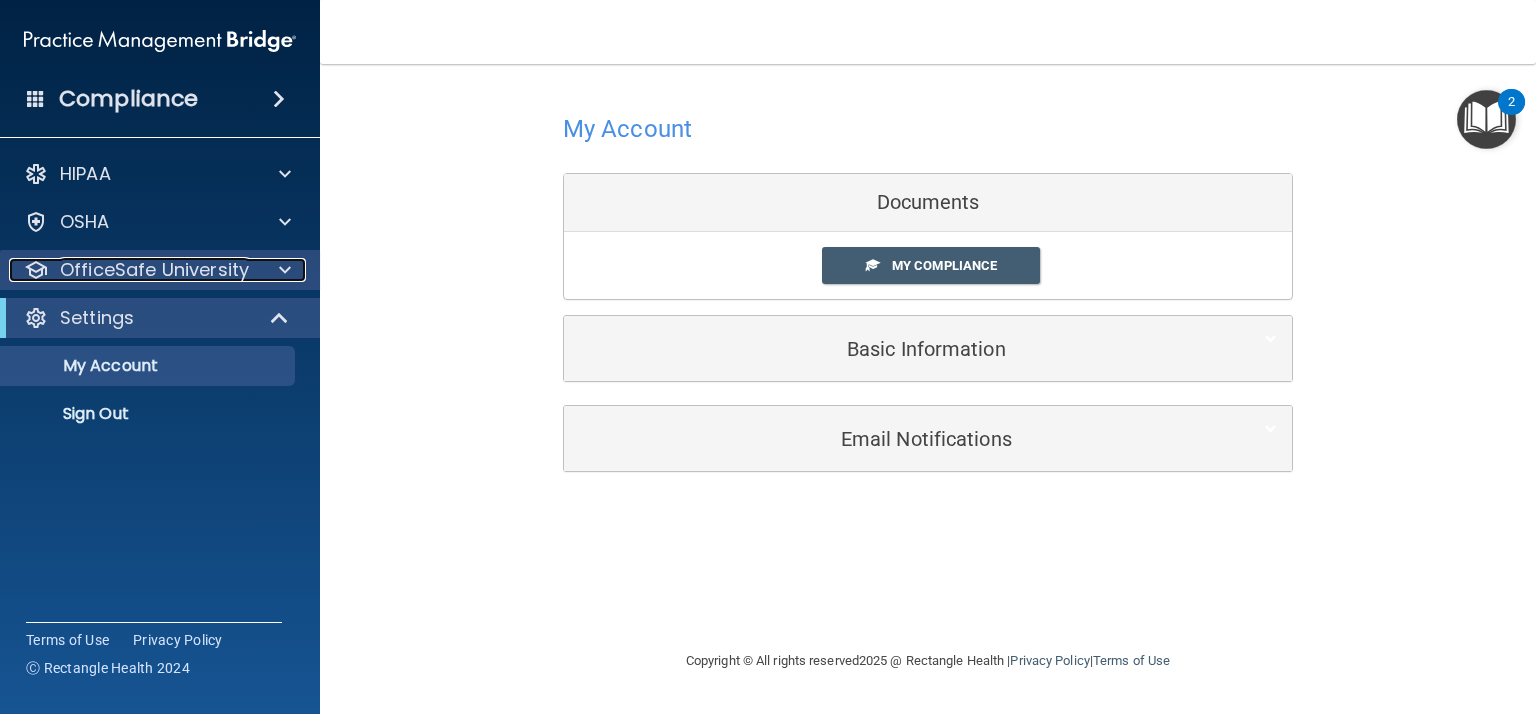 click on "OfficeSafe University" at bounding box center (154, 270) 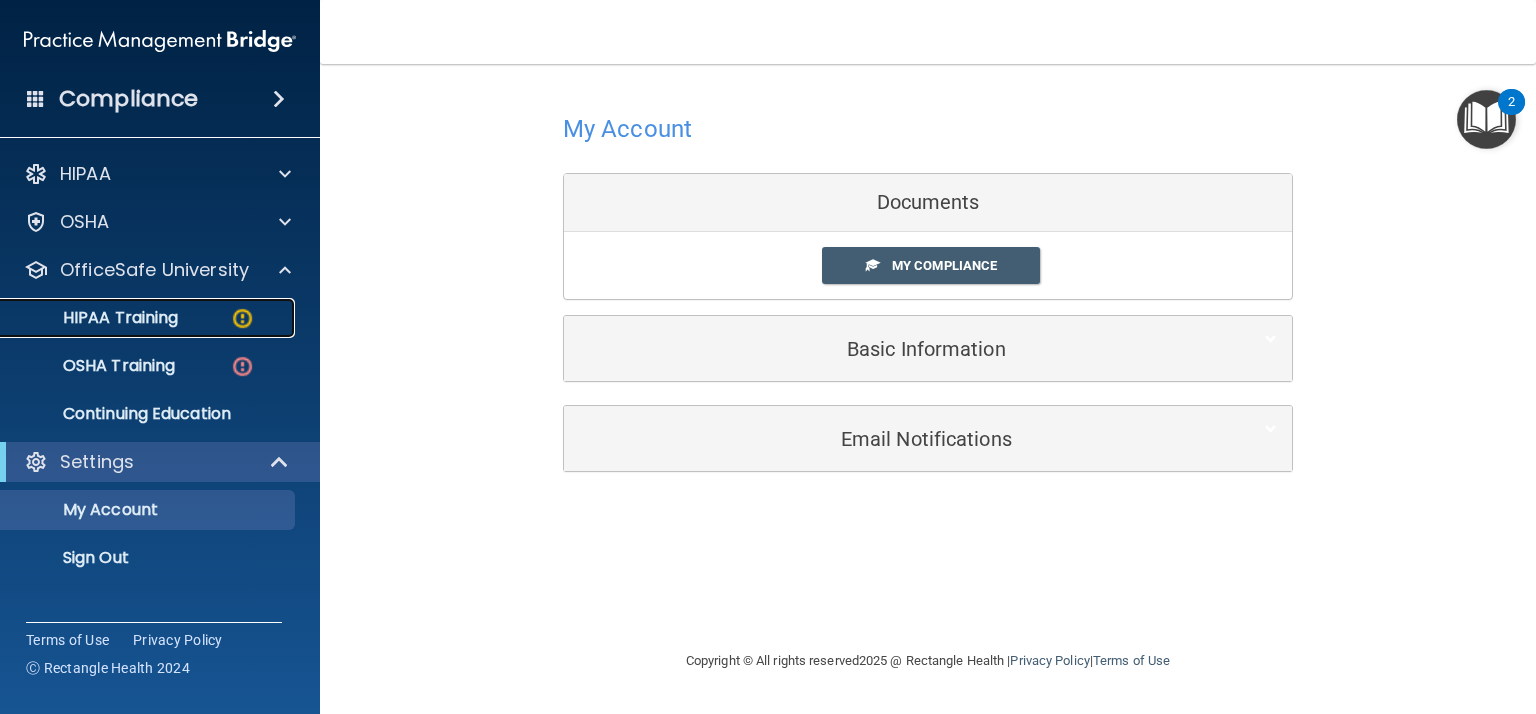 click on "HIPAA Training" at bounding box center [95, 318] 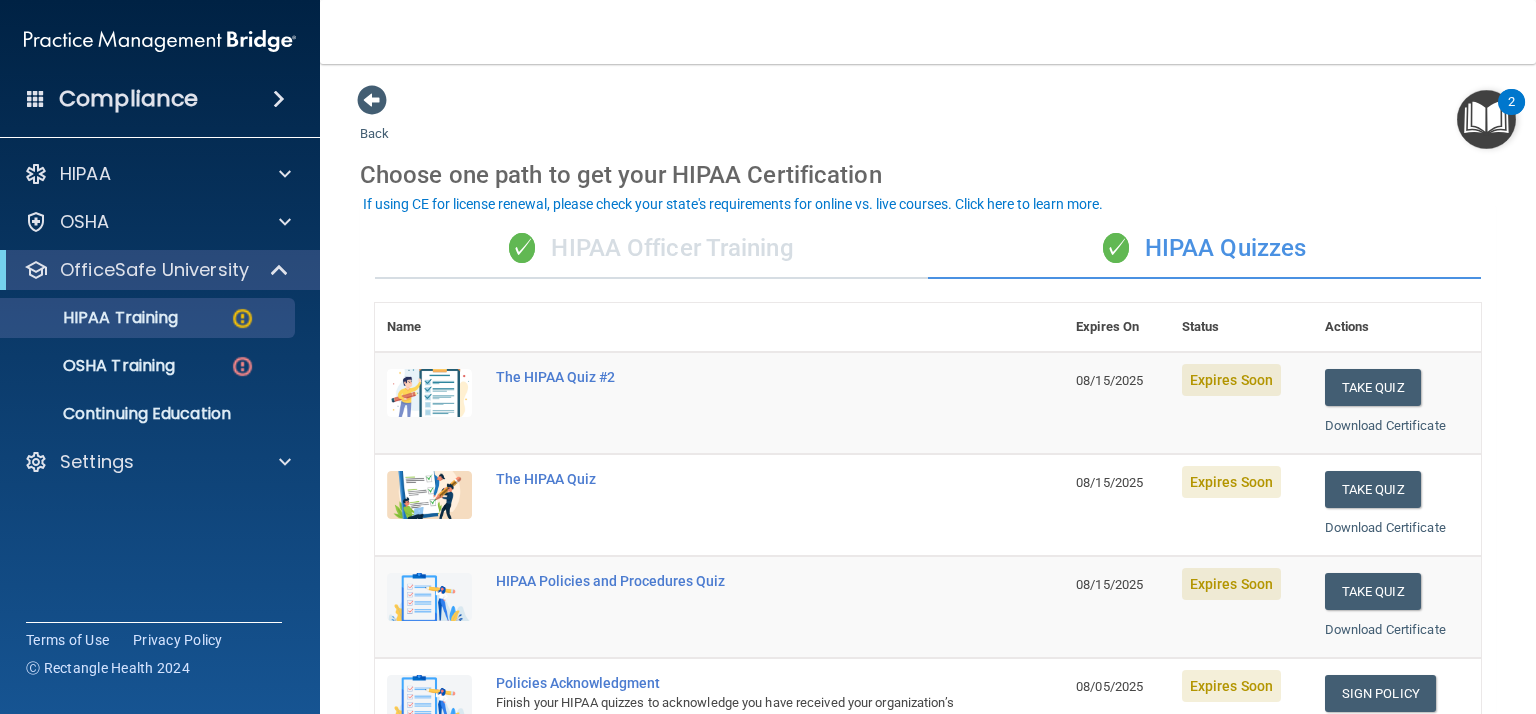 click on "✓   HIPAA Officer Training" at bounding box center (651, 249) 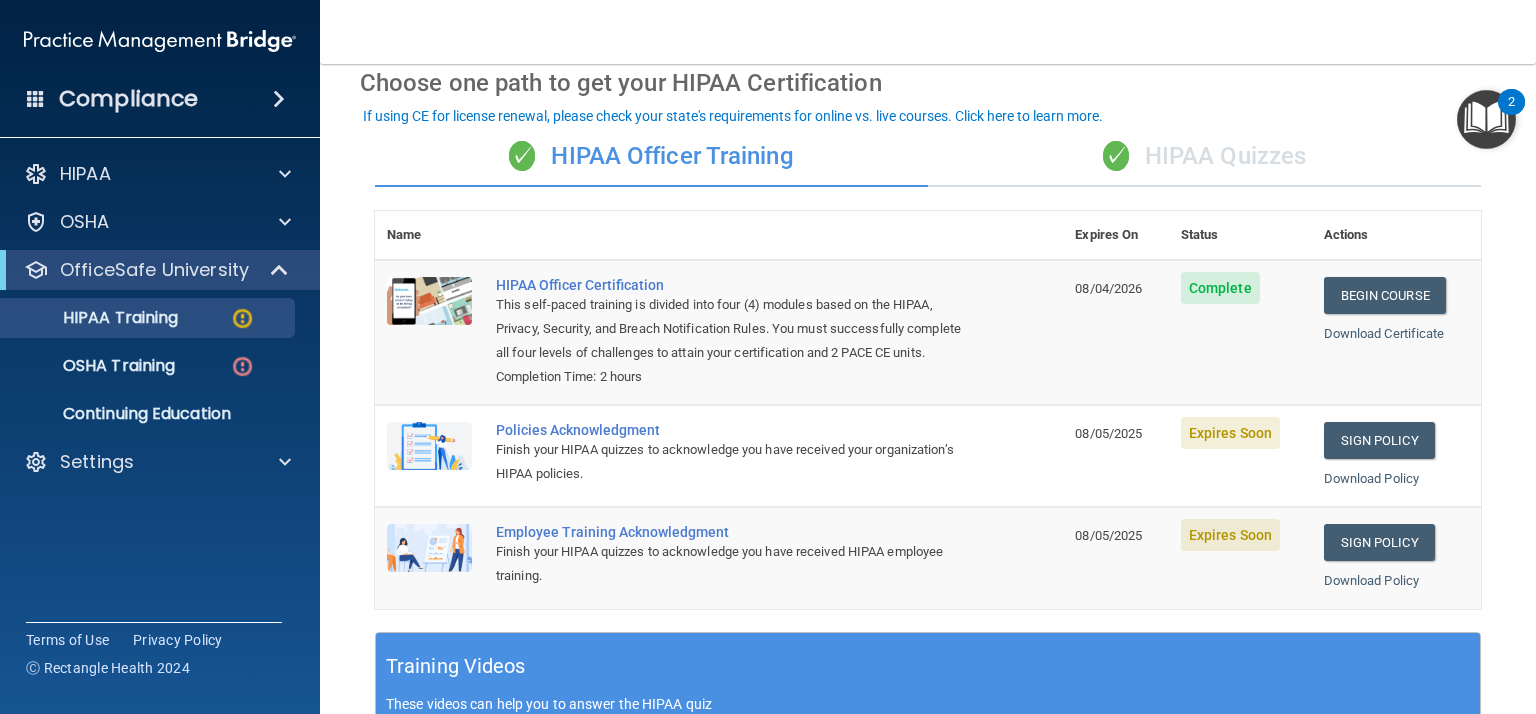 scroll, scrollTop: 94, scrollLeft: 0, axis: vertical 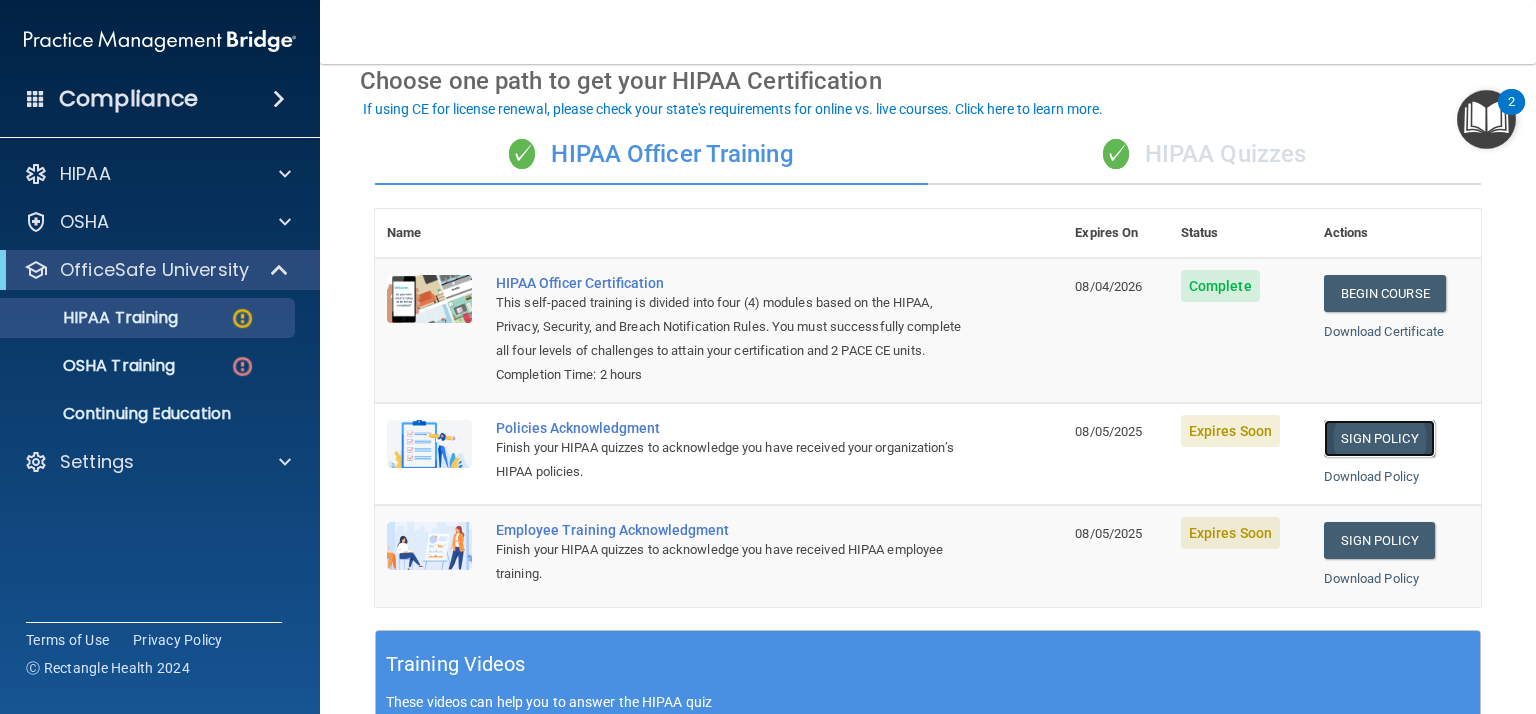 click on "Sign Policy" at bounding box center (1379, 438) 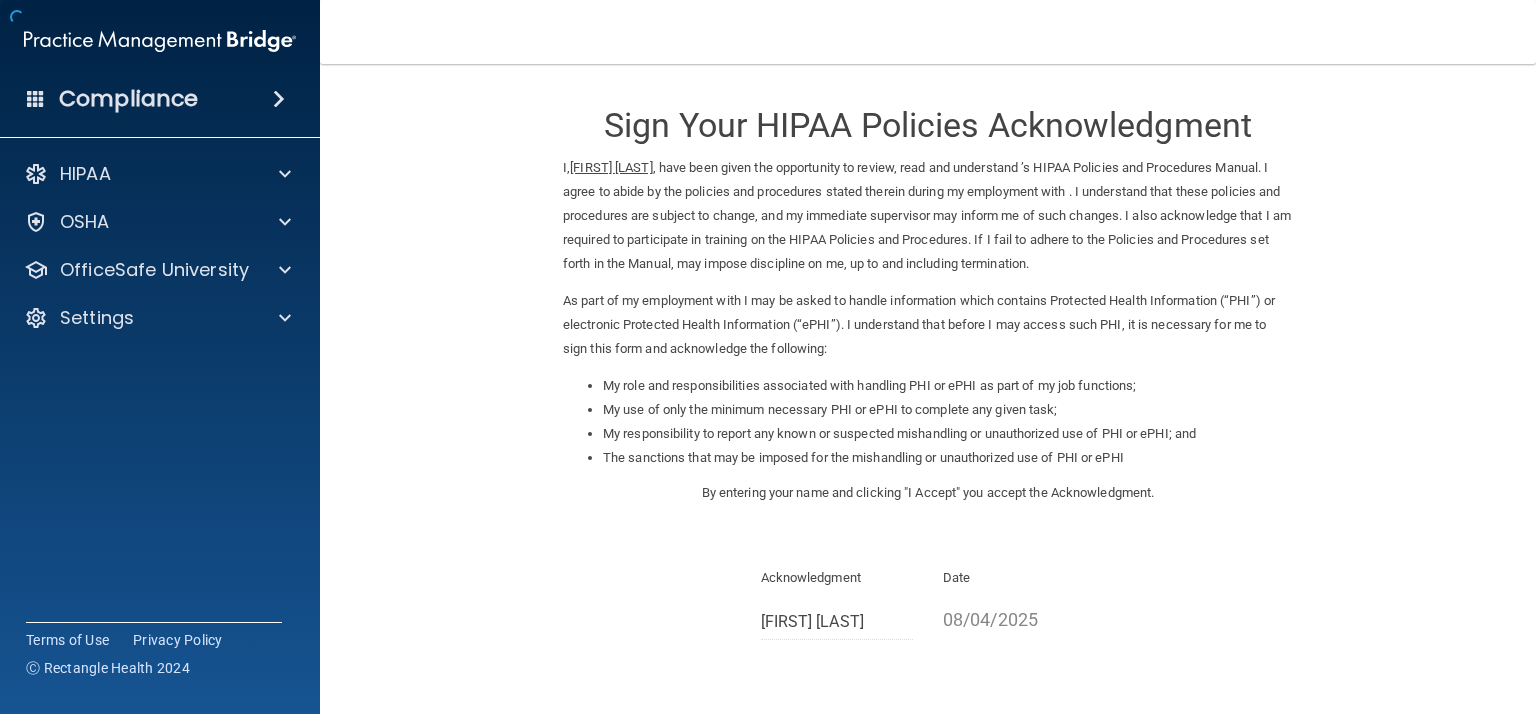 scroll, scrollTop: 0, scrollLeft: 0, axis: both 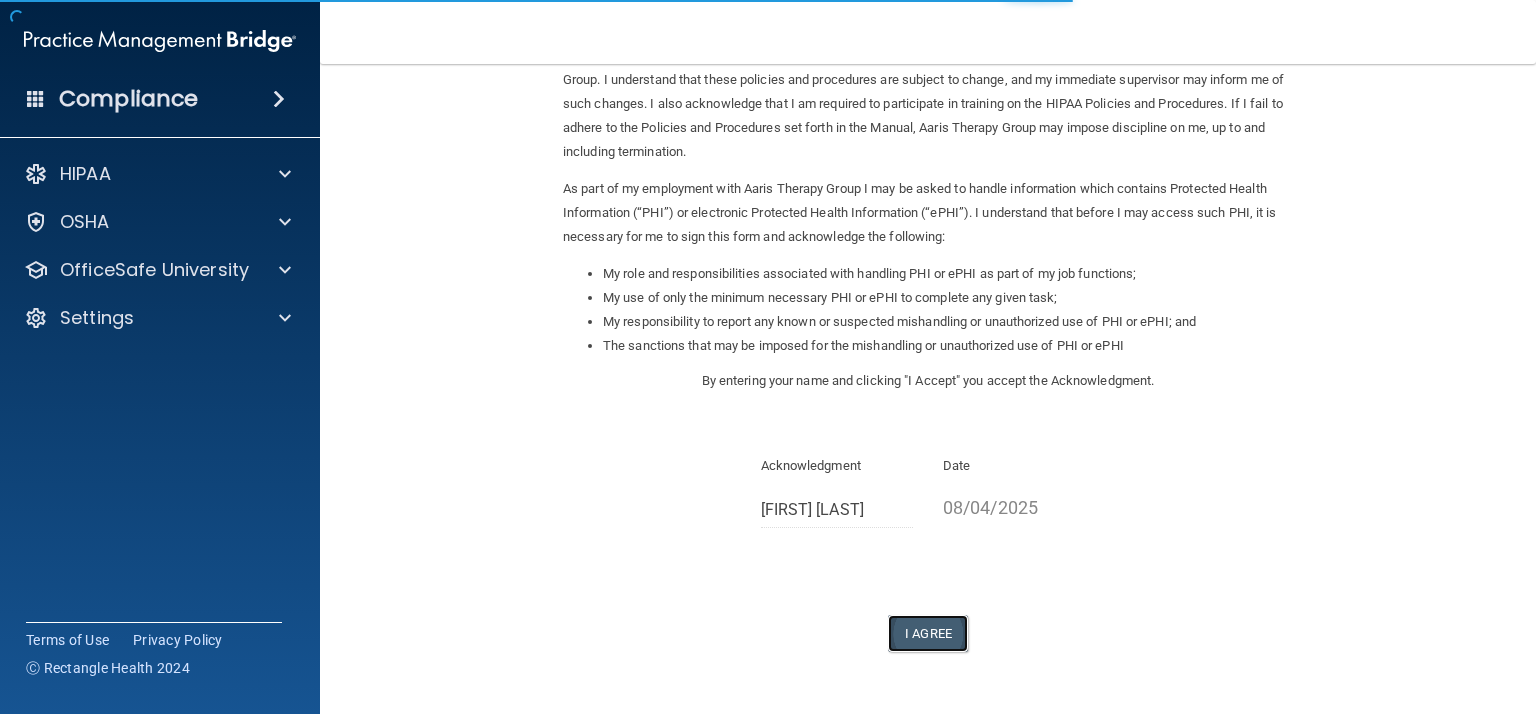click on "I Agree" at bounding box center (928, 633) 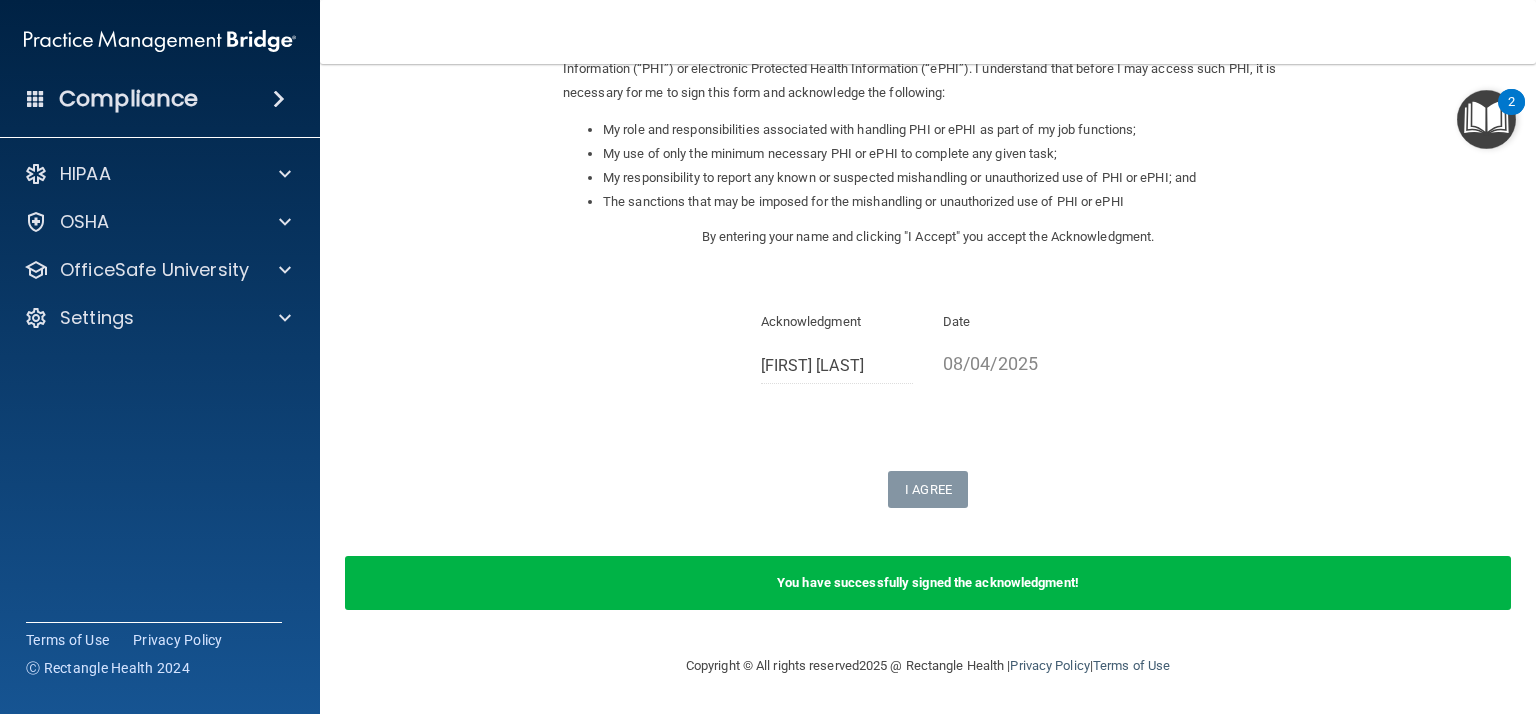scroll, scrollTop: 0, scrollLeft: 0, axis: both 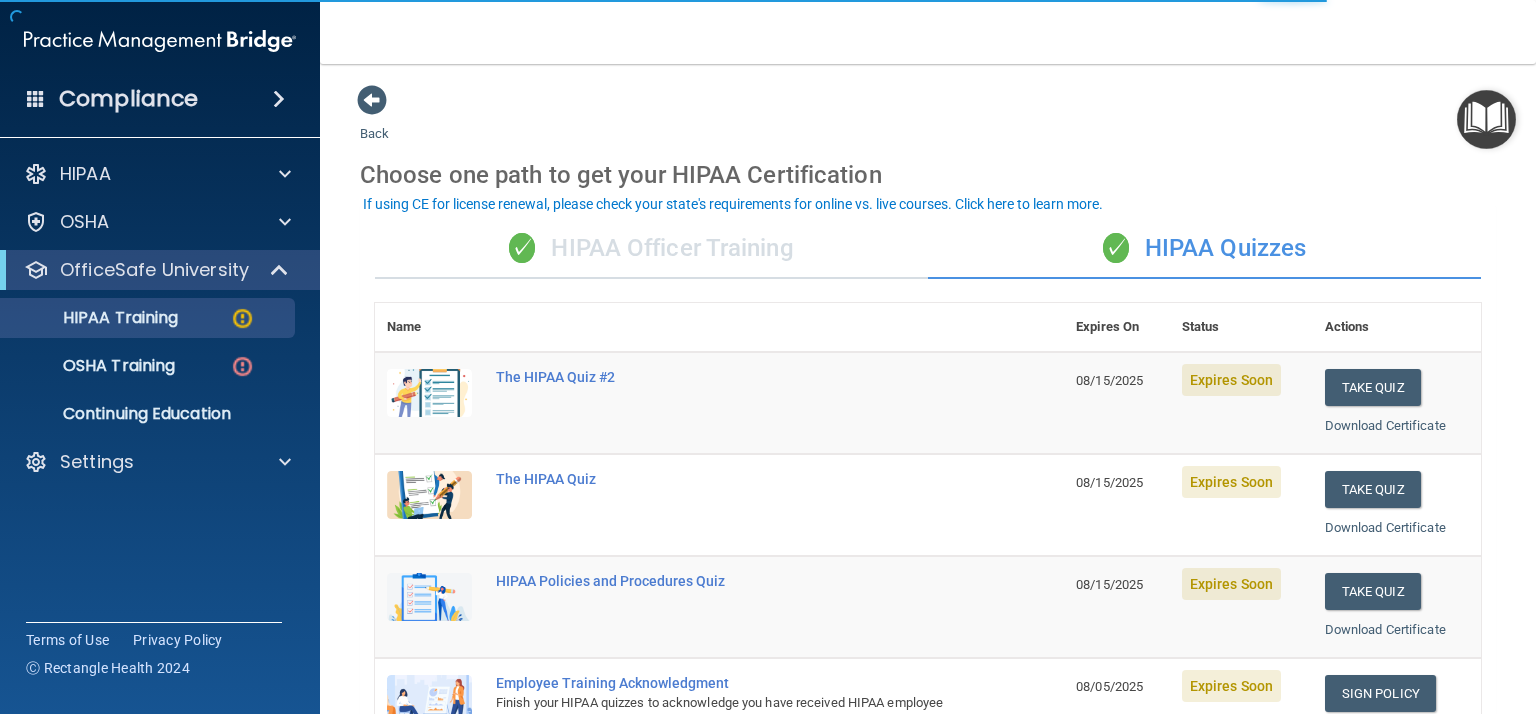 click on "✓   HIPAA Officer Training" at bounding box center [651, 249] 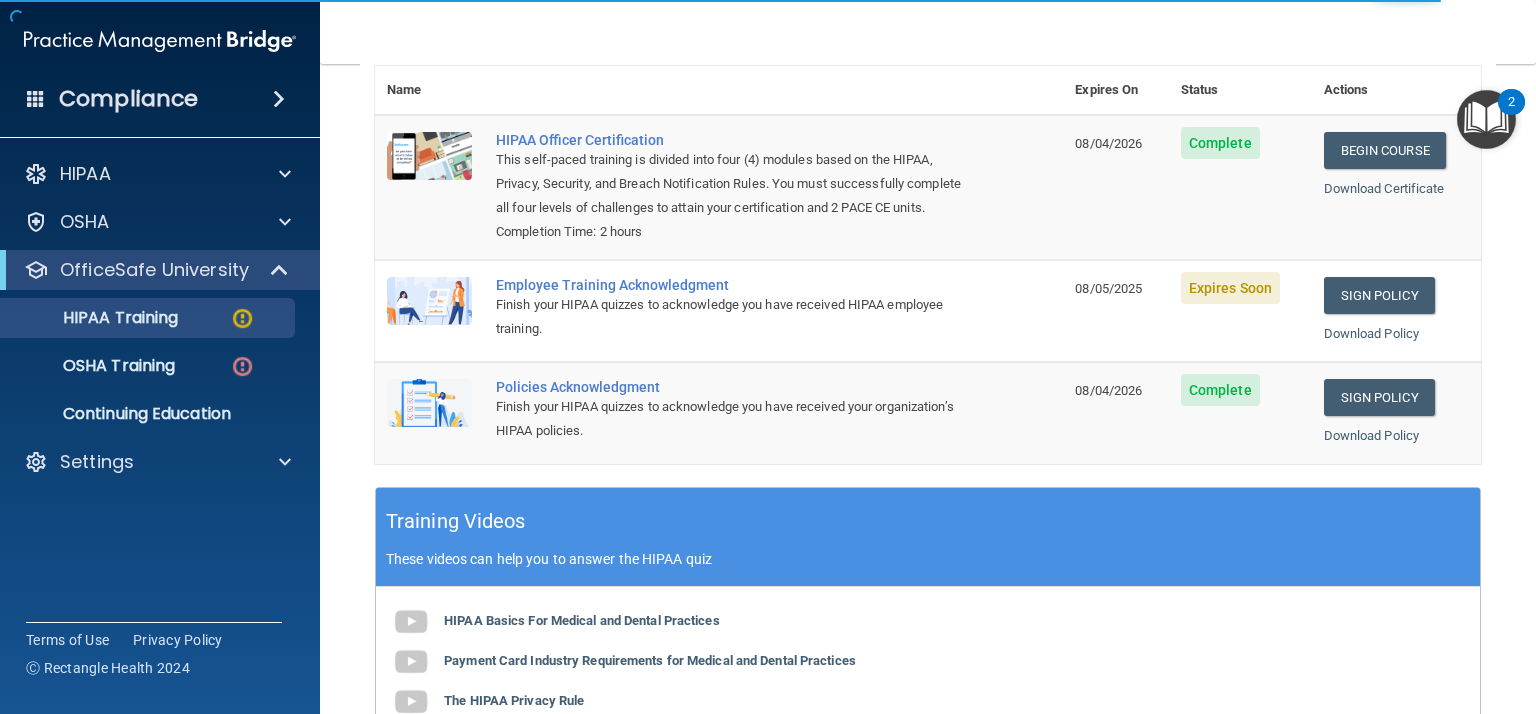 scroll, scrollTop: 240, scrollLeft: 0, axis: vertical 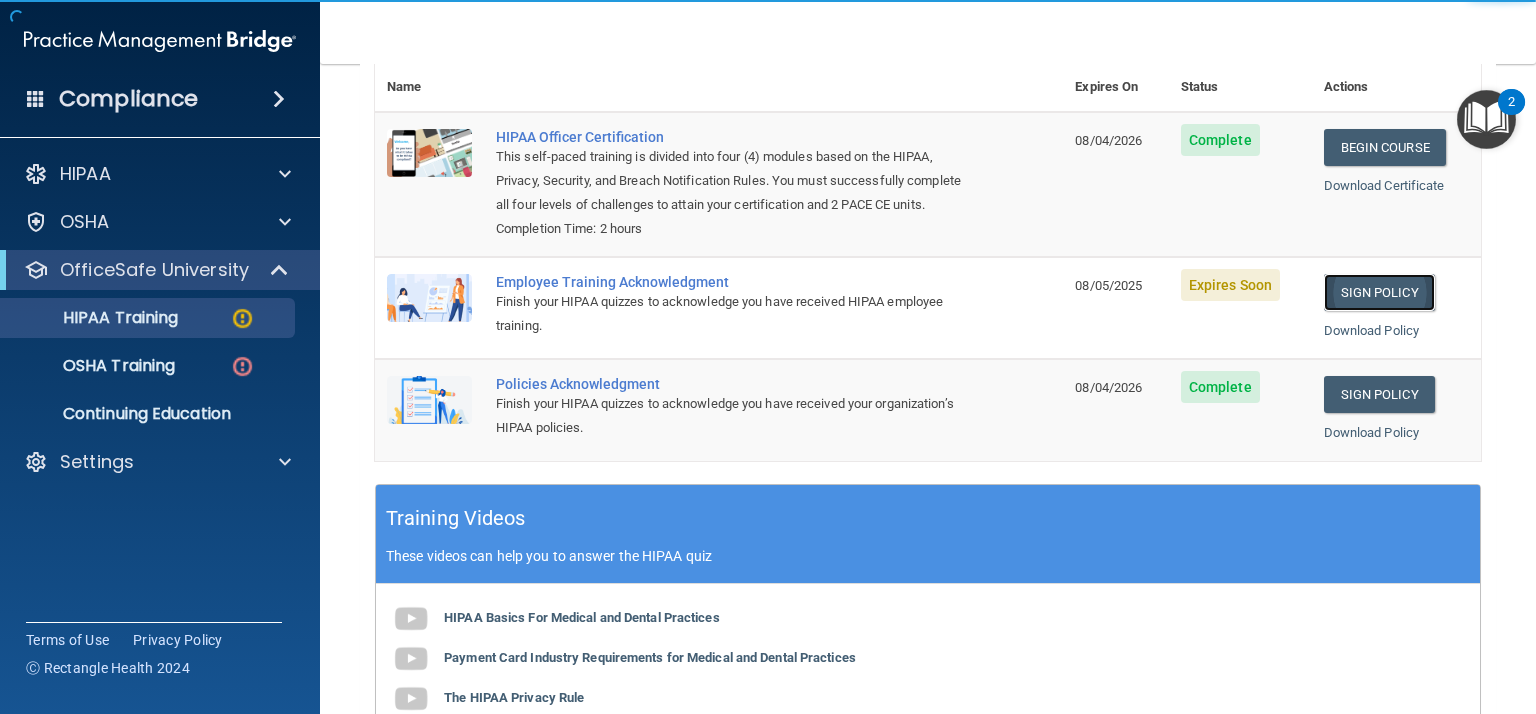 click on "Sign Policy" at bounding box center (1379, 292) 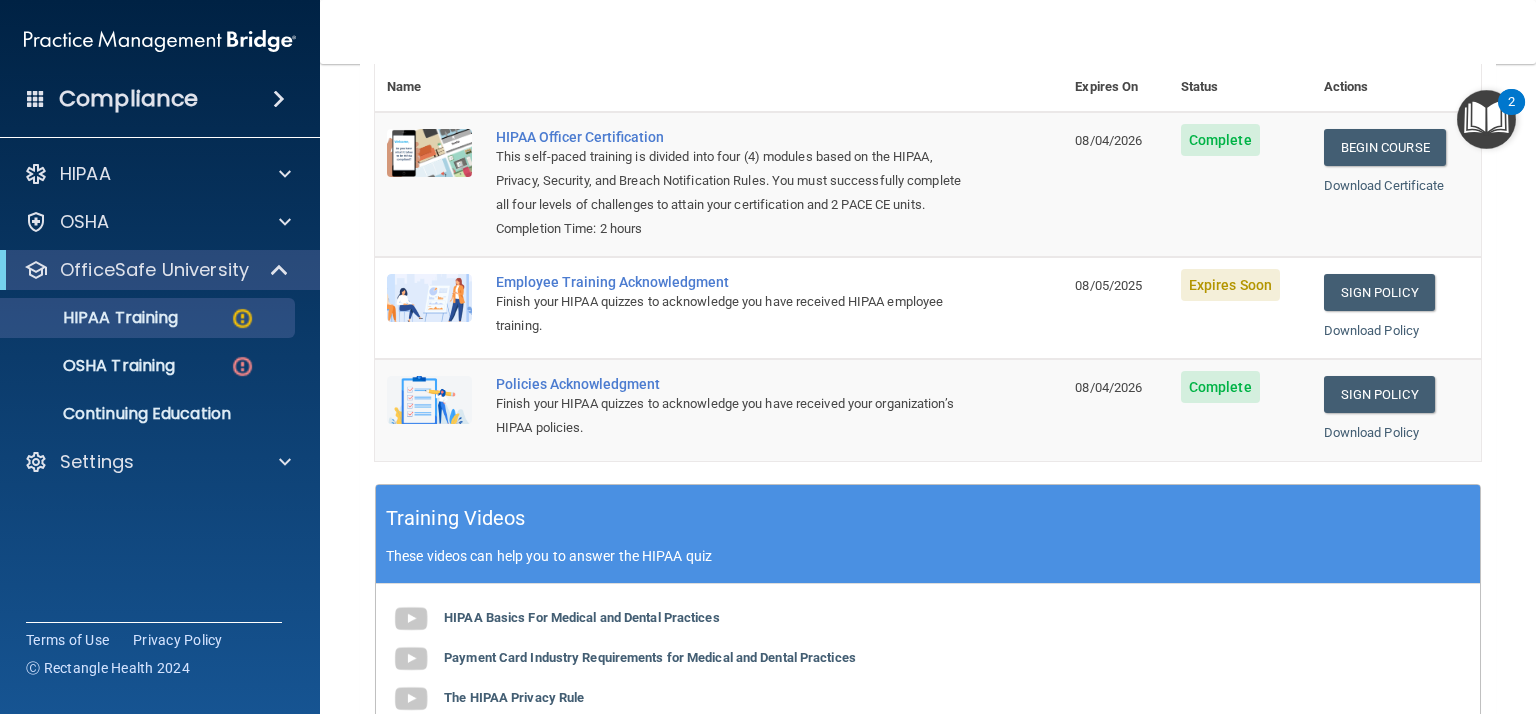 click on "Back     Choose one path to get your HIPAA Certification               ✓   HIPAA Officer Training       ✓   HIPAA Quizzes                  Name    Expires On  Status  Actions                     HIPAA Officer Certification     This self-paced training is divided into four (4) modules based on the HIPAA, Privacy, Security, and Breach Notification Rules. You must successfully complete all four levels of challenges to attain your certification and 2 PACE CE units.    Completion Time: 2 hours    08/04/2026           Complete        Begin Course       Download Certificate                Employee Training Acknowledgment   Finish your HIPAA quizzes to acknowledge you have received HIPAA employee training.    08/05/2025         Expires Soon          Sign Policy       Sign Policy       Download Policy            Policies Acknowledgment   Finish your HIPAA quizzes to acknowledge you have received your organization’s HIPAA policies.    08/04/2026           Complete        Sign Policy       Sign Policy" at bounding box center (928, 389) 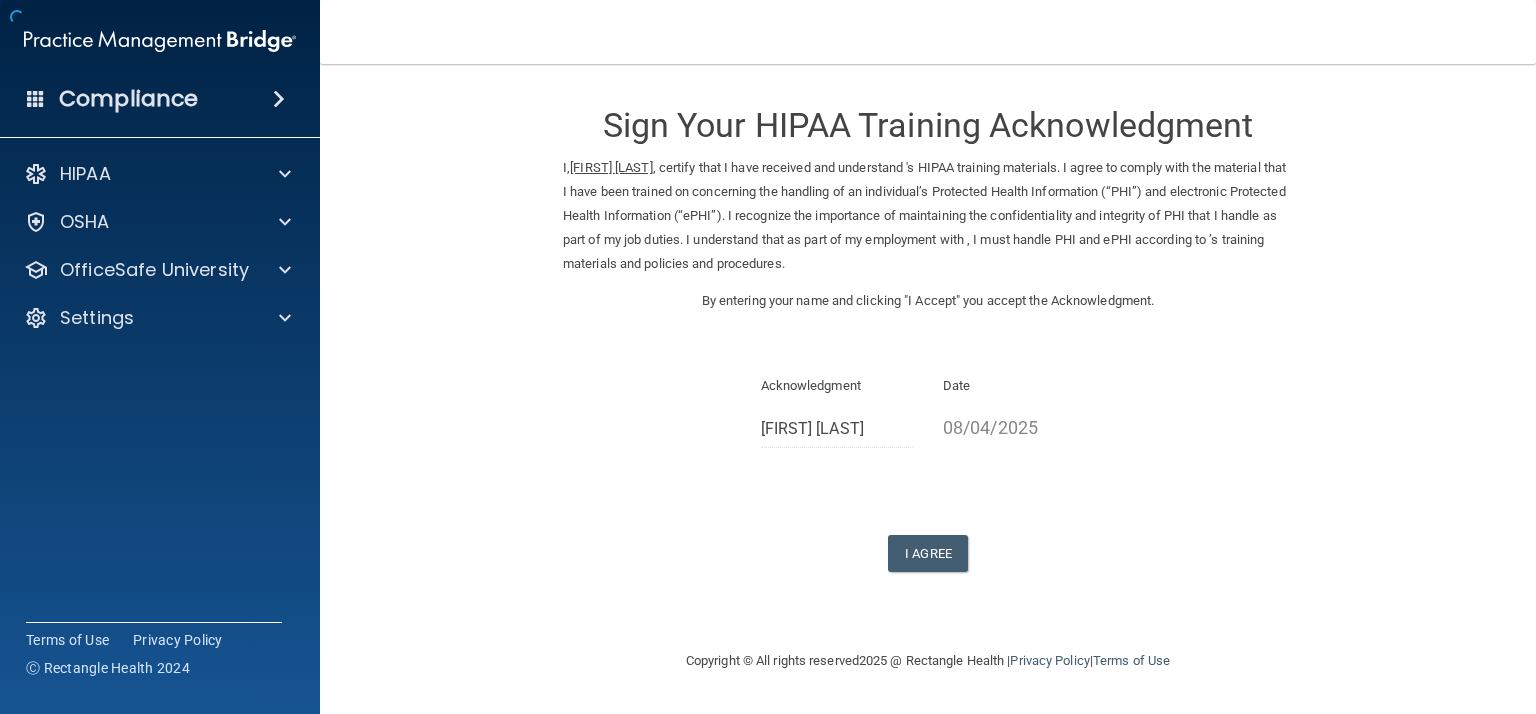 scroll, scrollTop: 0, scrollLeft: 0, axis: both 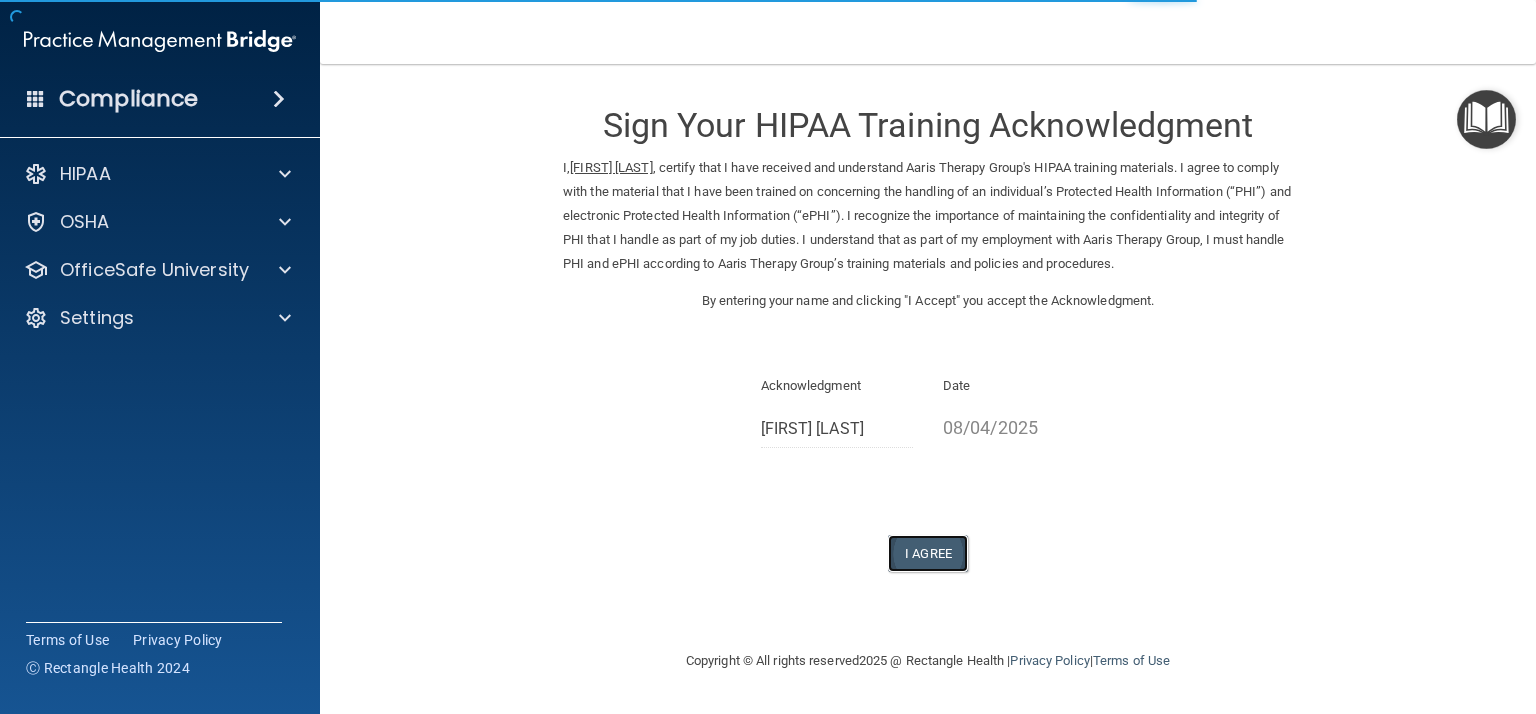 drag, startPoint x: 919, startPoint y: 551, endPoint x: 909, endPoint y: 545, distance: 11.661903 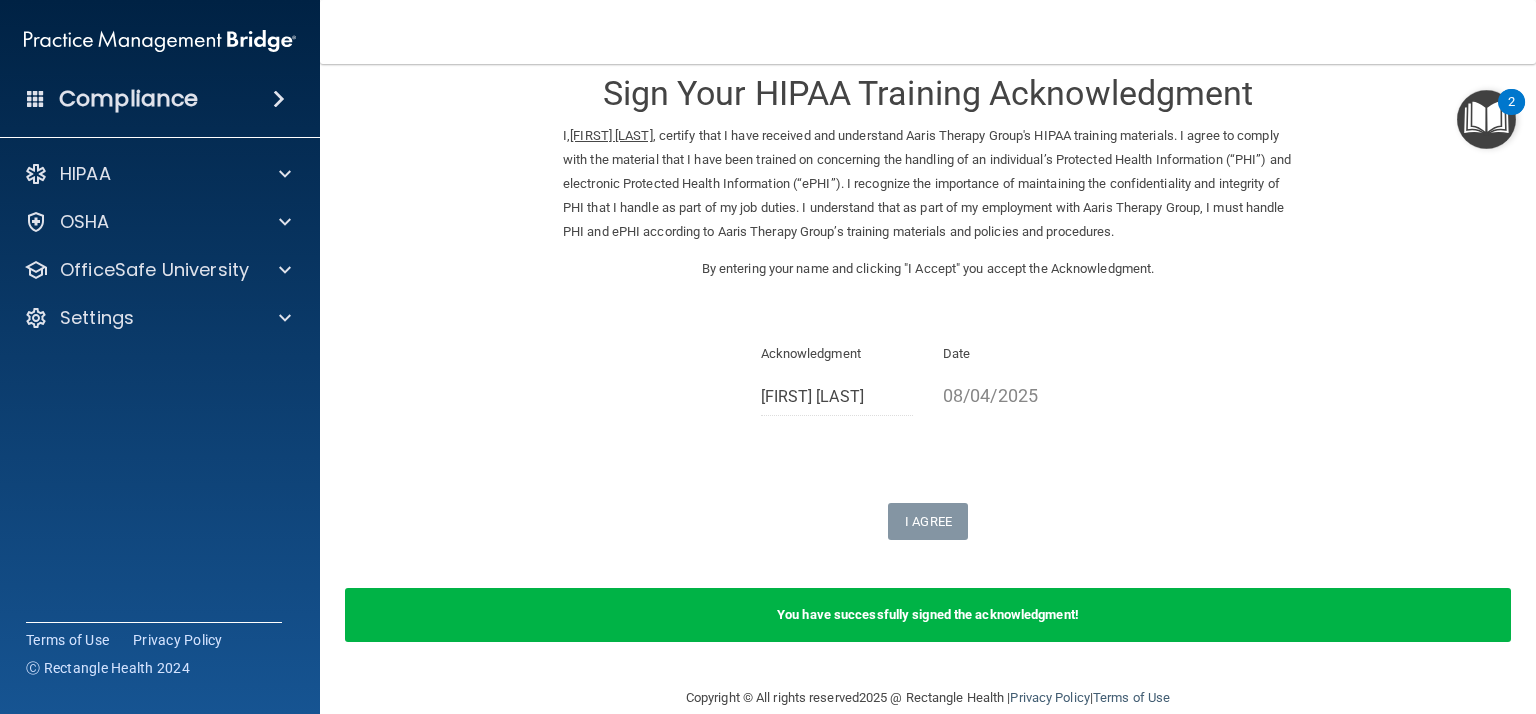 scroll, scrollTop: 0, scrollLeft: 0, axis: both 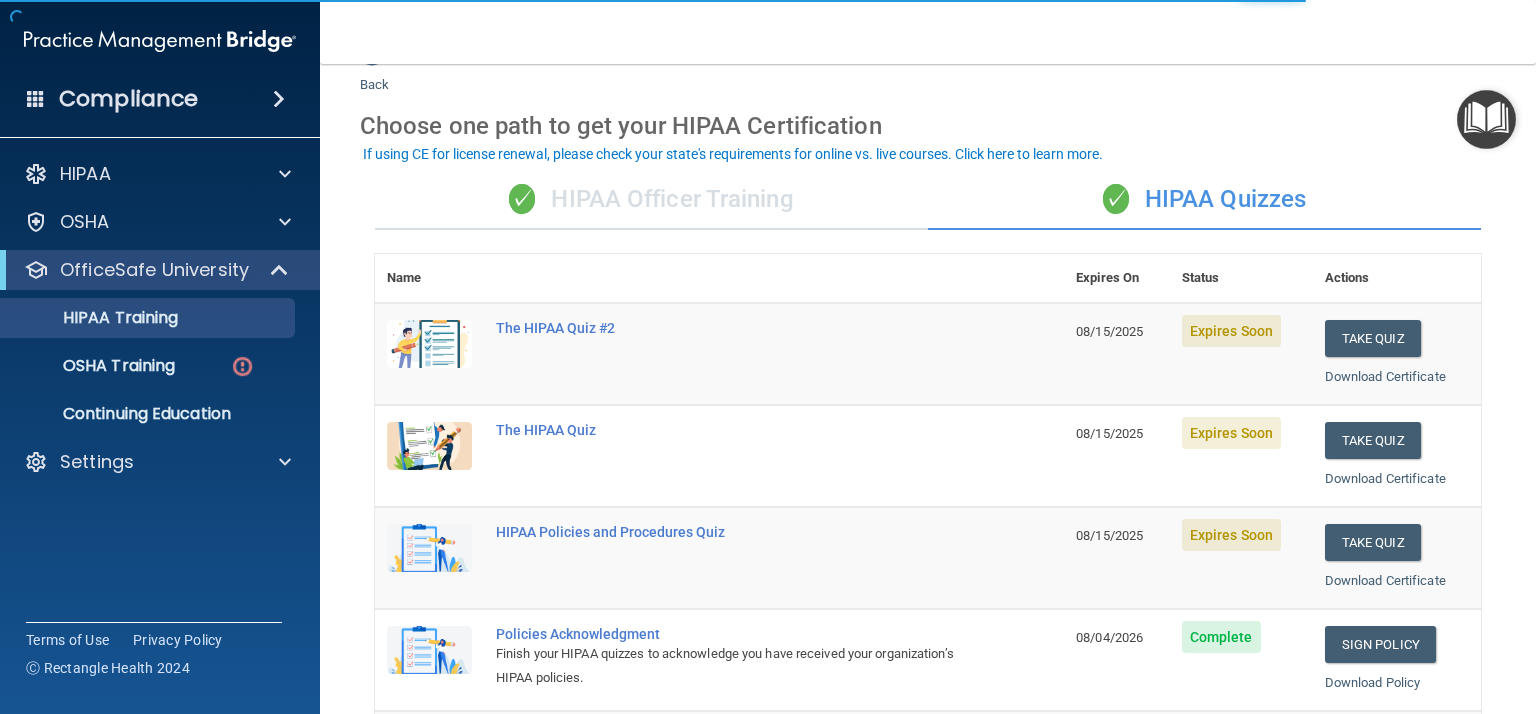 click on "✓   HIPAA Officer Training" at bounding box center (651, 200) 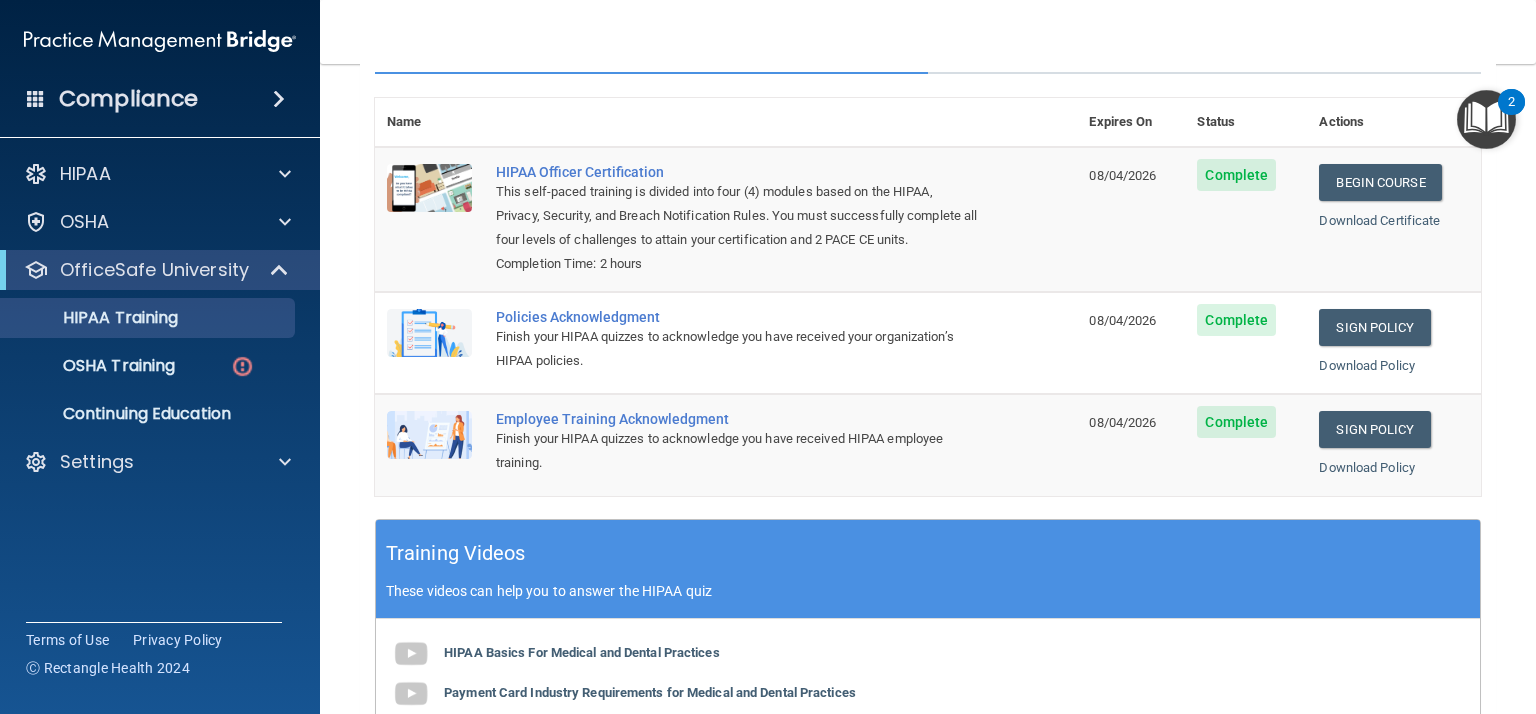 scroll, scrollTop: 164, scrollLeft: 0, axis: vertical 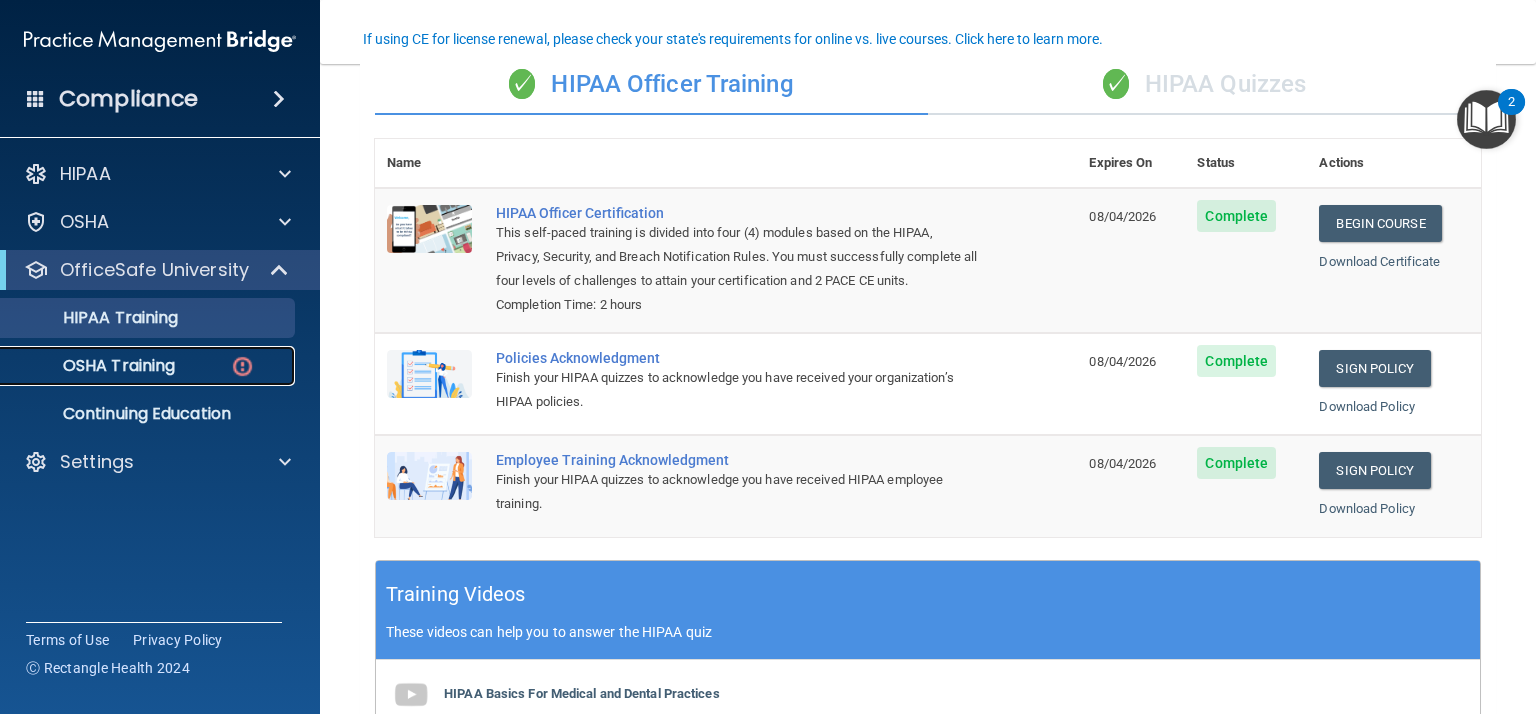 click on "OSHA Training" at bounding box center (94, 366) 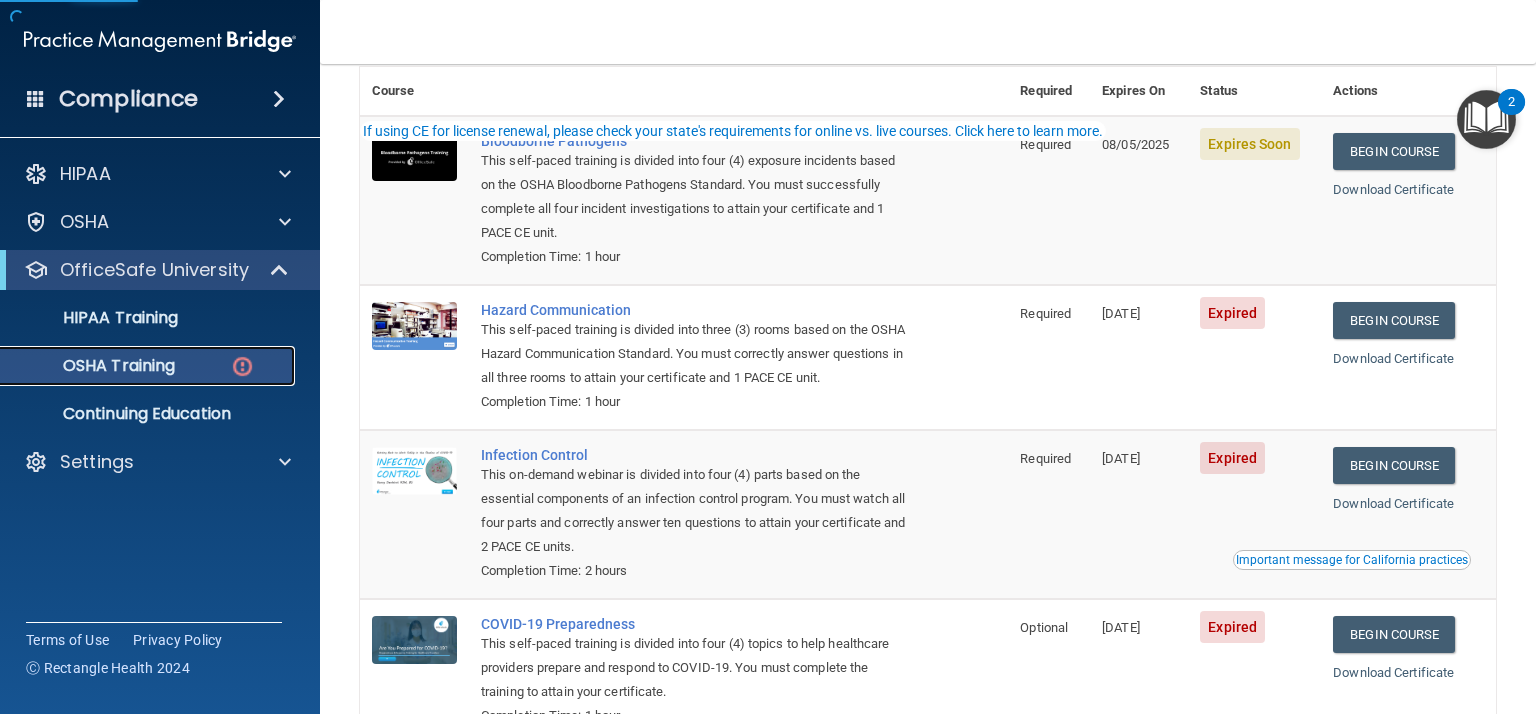 scroll, scrollTop: 82, scrollLeft: 0, axis: vertical 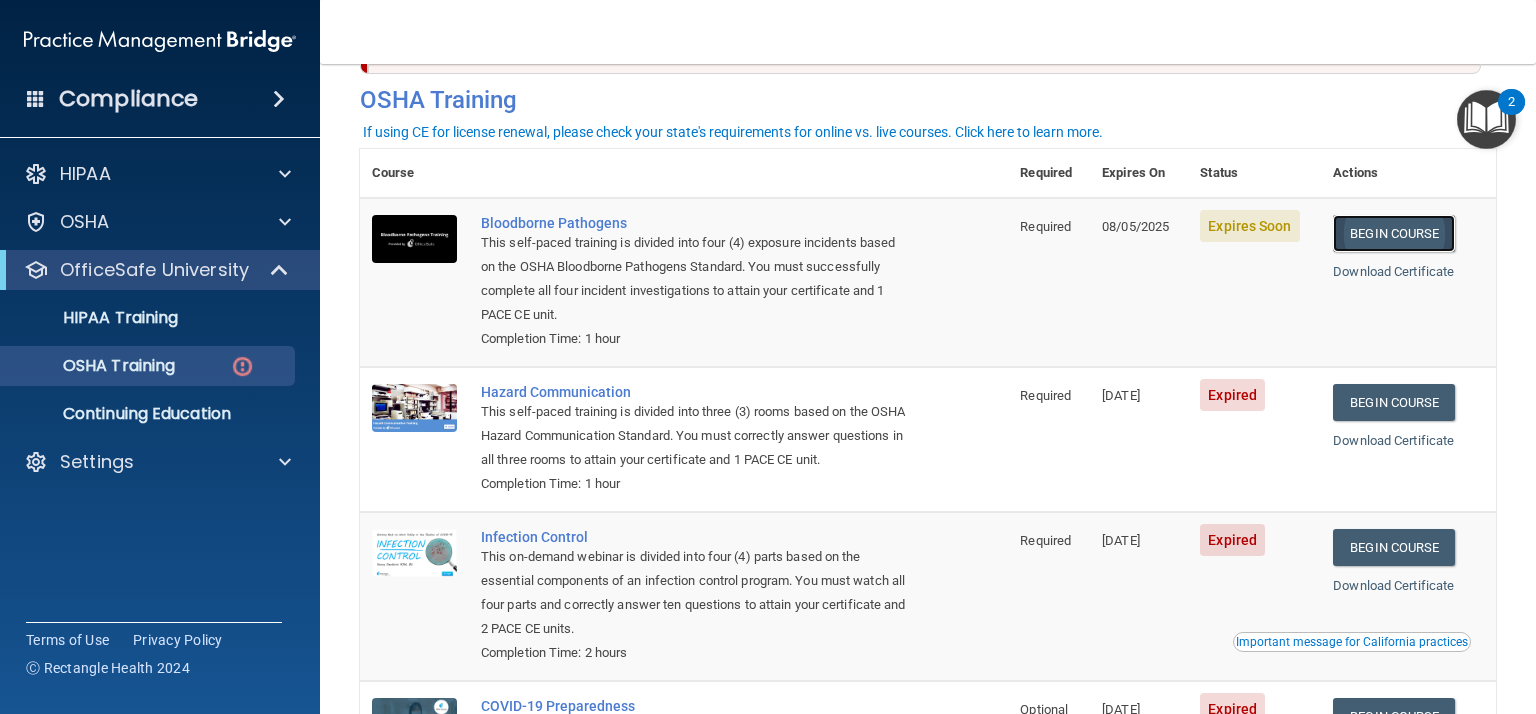 click on "Begin Course" at bounding box center [1394, 233] 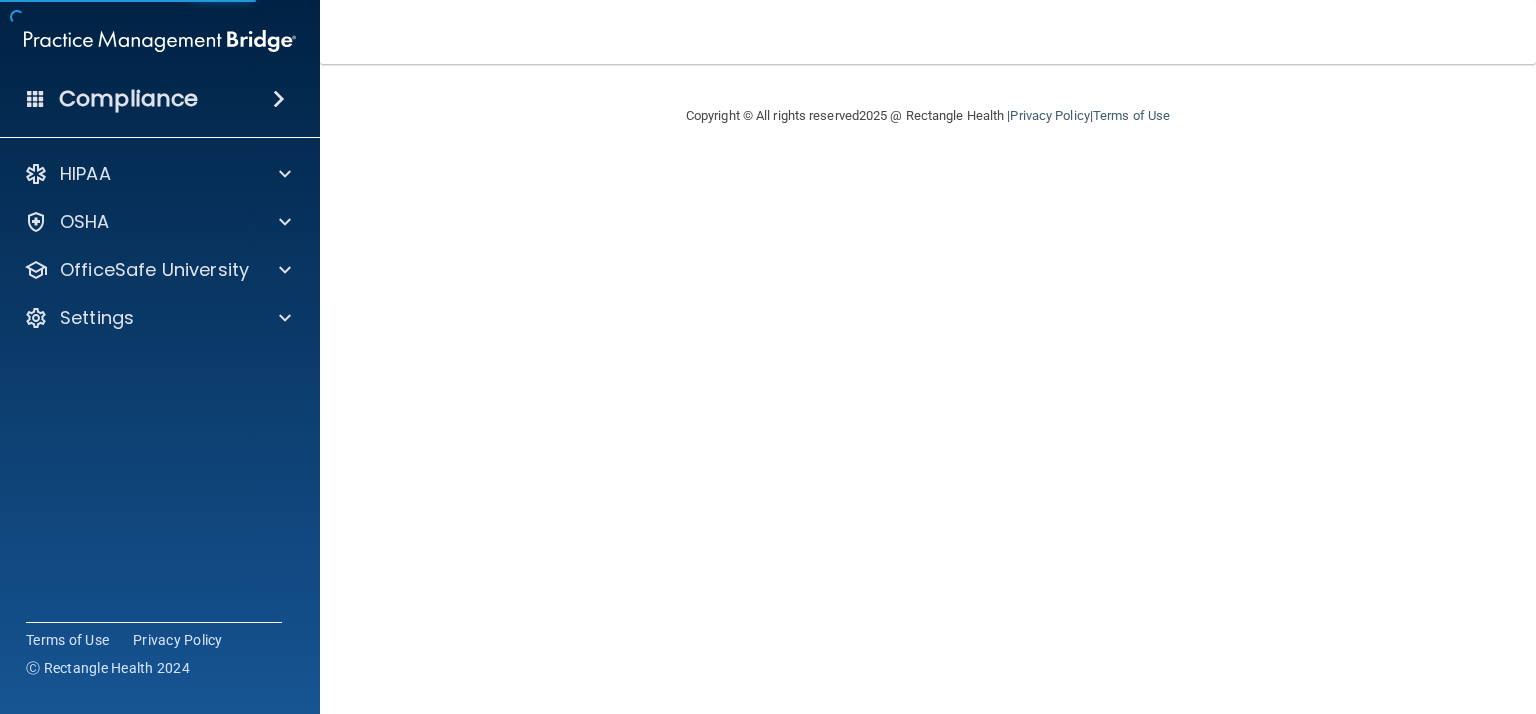 scroll, scrollTop: 0, scrollLeft: 0, axis: both 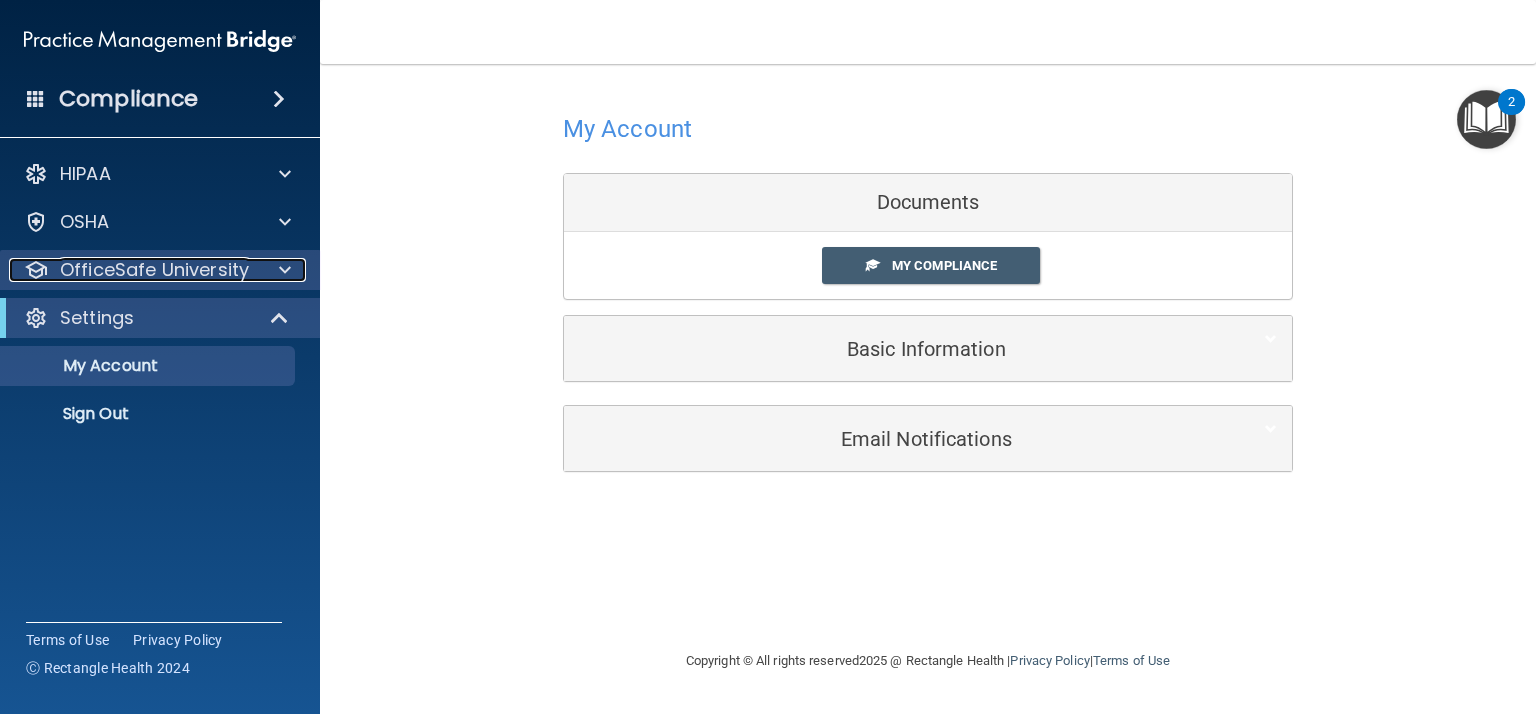 click on "OfficeSafe University" at bounding box center (154, 270) 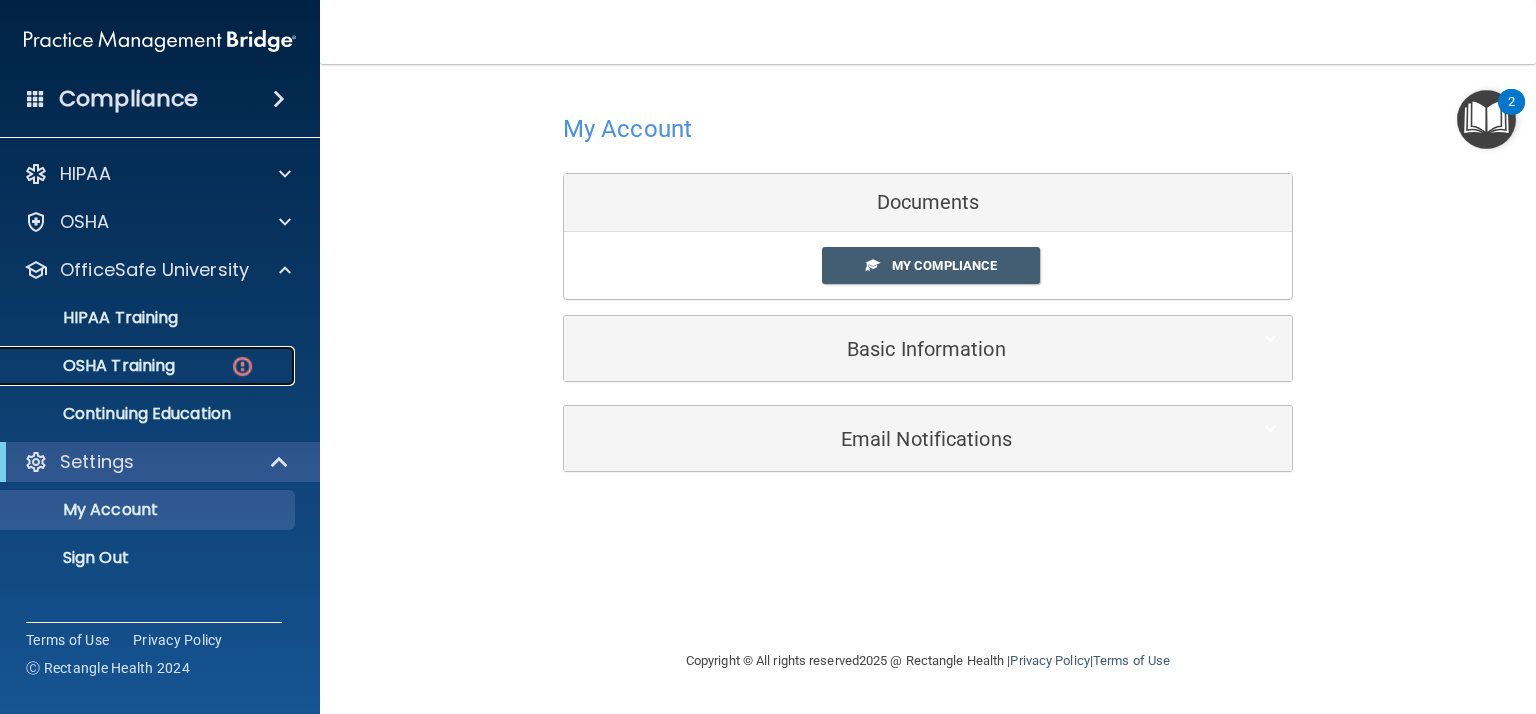 click on "OSHA Training" at bounding box center [94, 366] 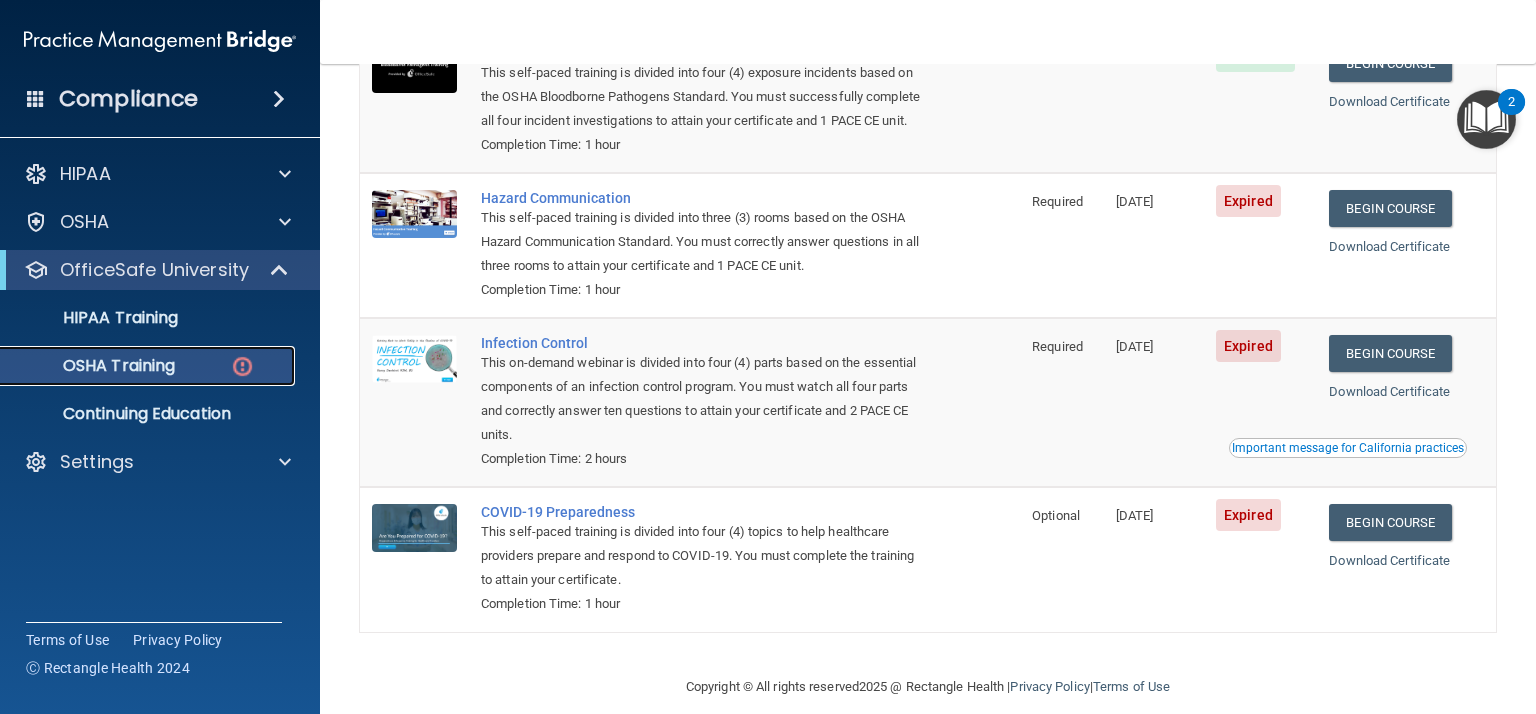 scroll, scrollTop: 301, scrollLeft: 0, axis: vertical 